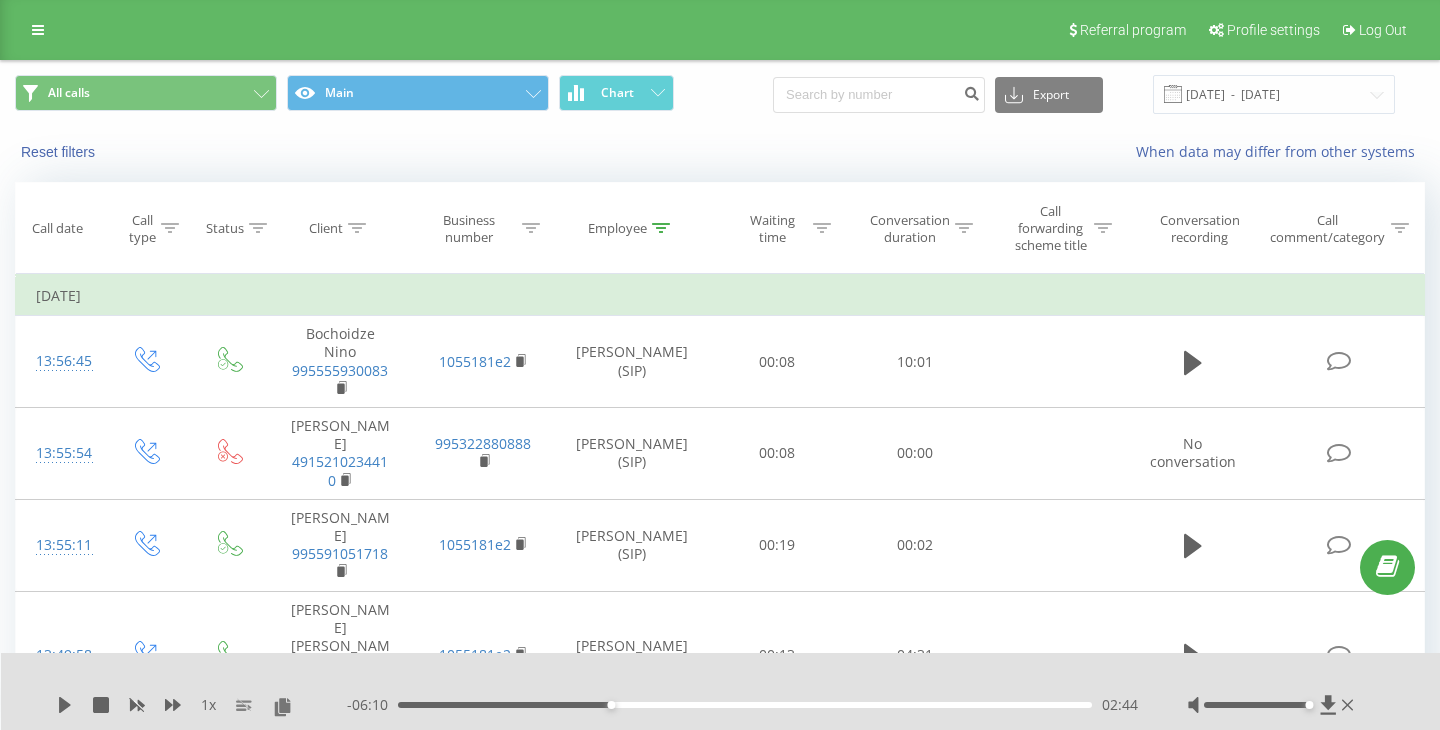 scroll, scrollTop: 1236, scrollLeft: 0, axis: vertical 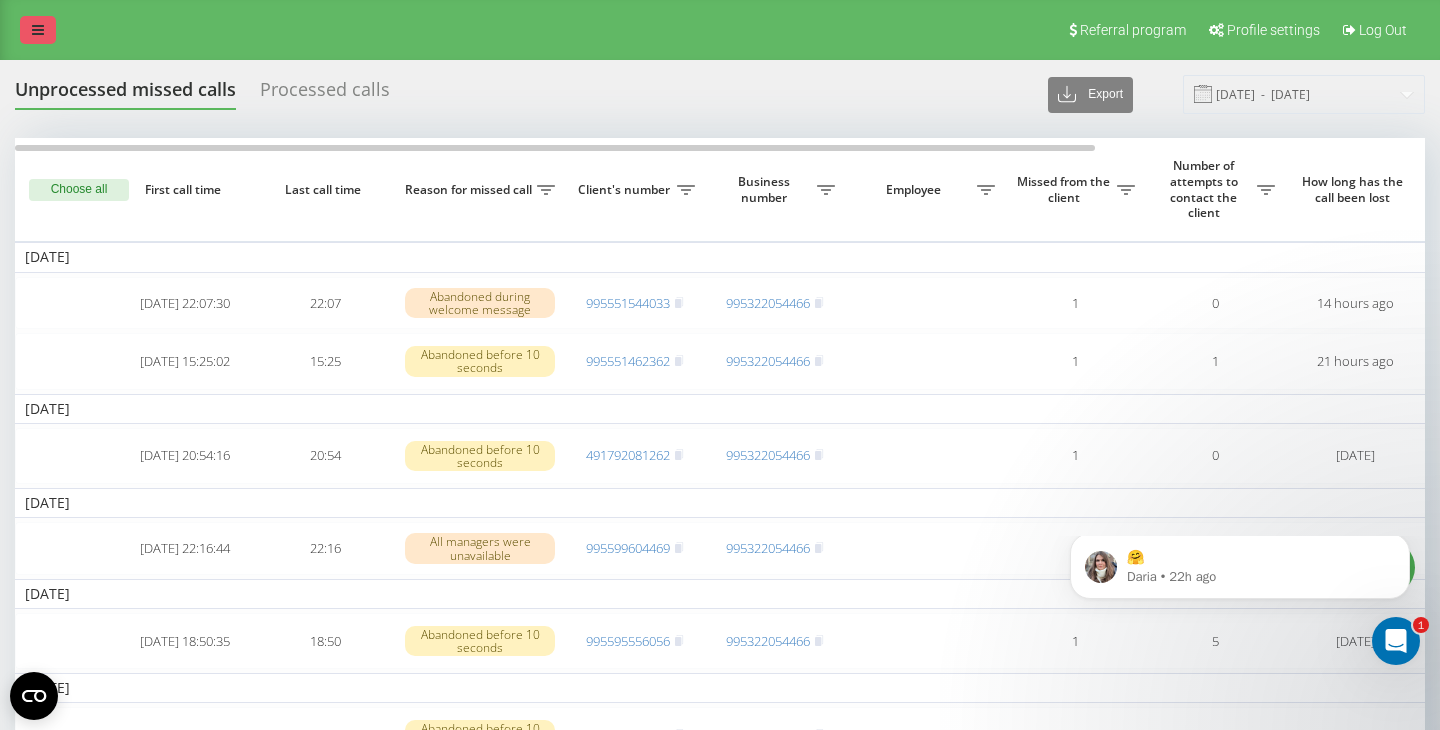 click at bounding box center [38, 30] 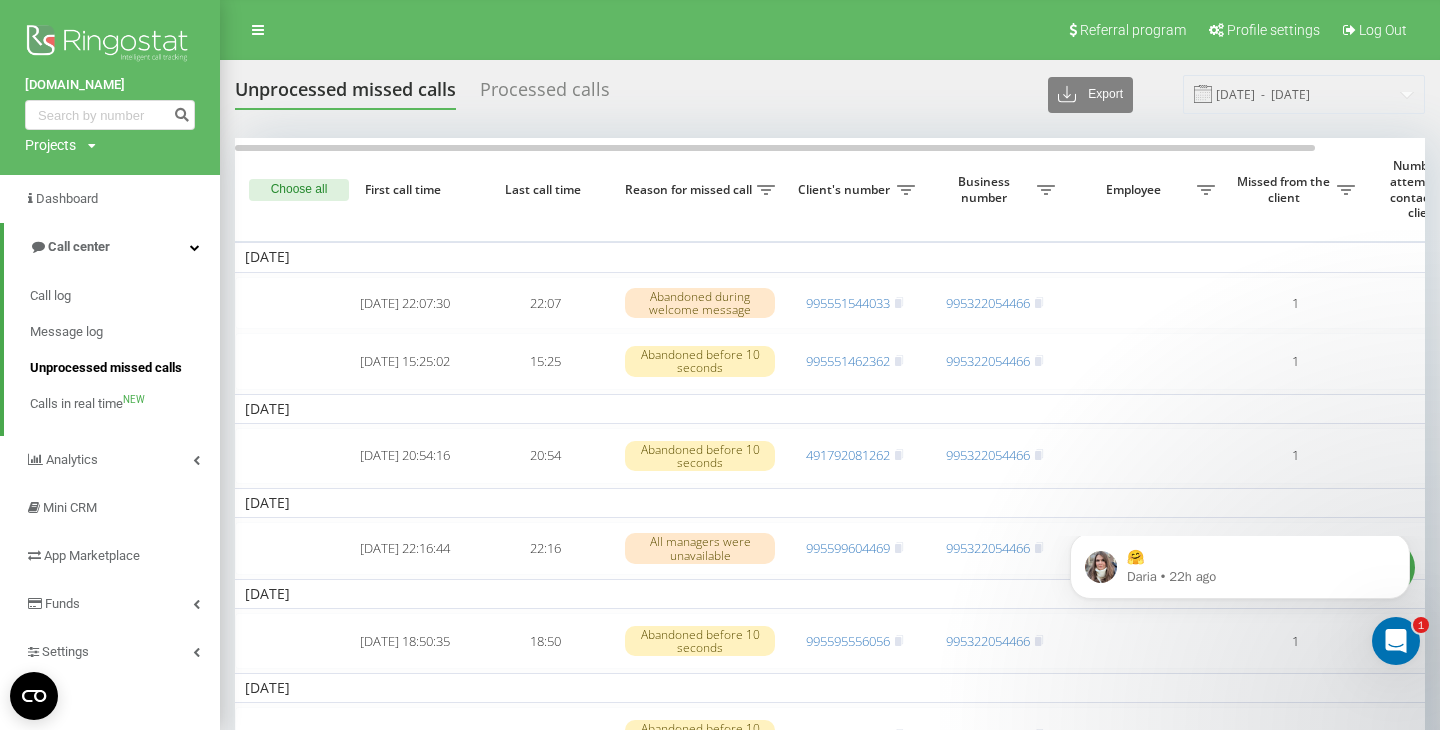 click on "Unprocessed missed calls" at bounding box center [106, 368] 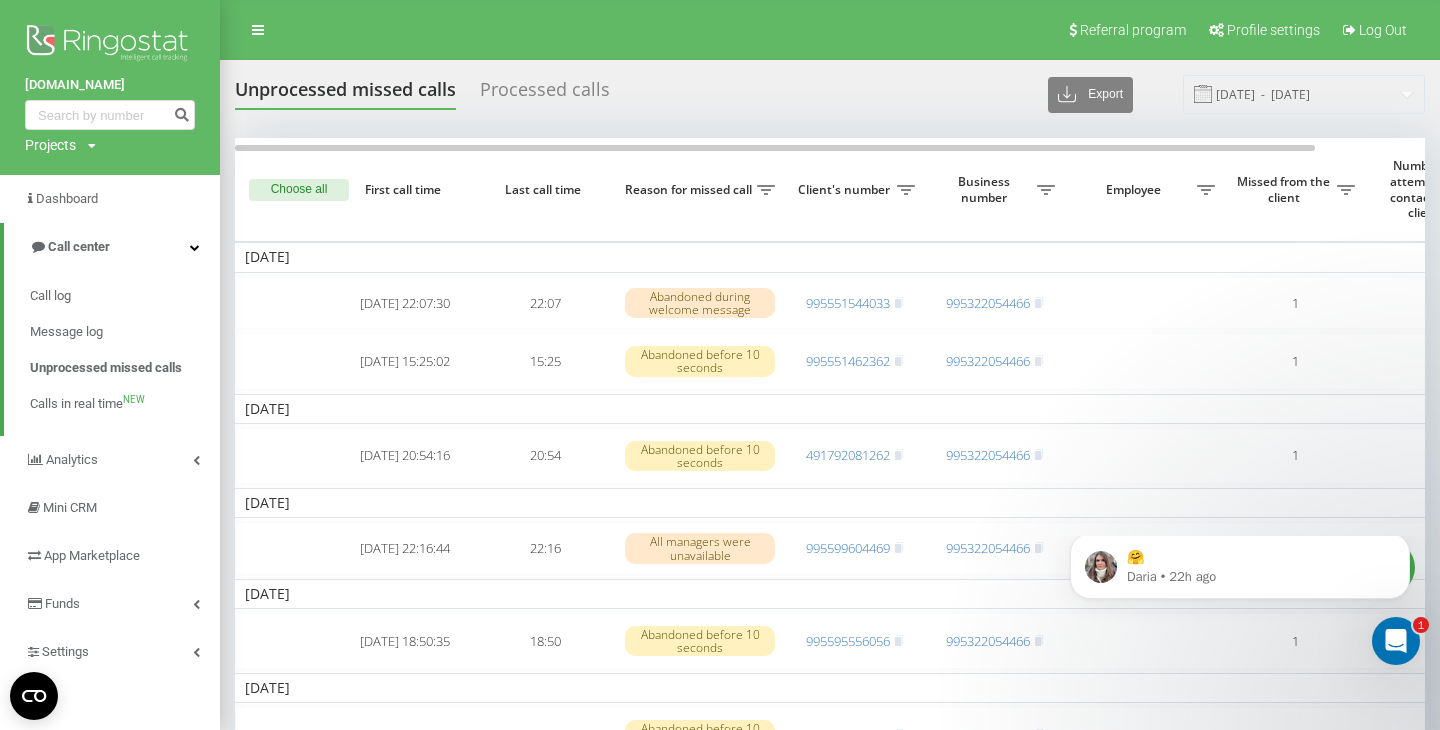click 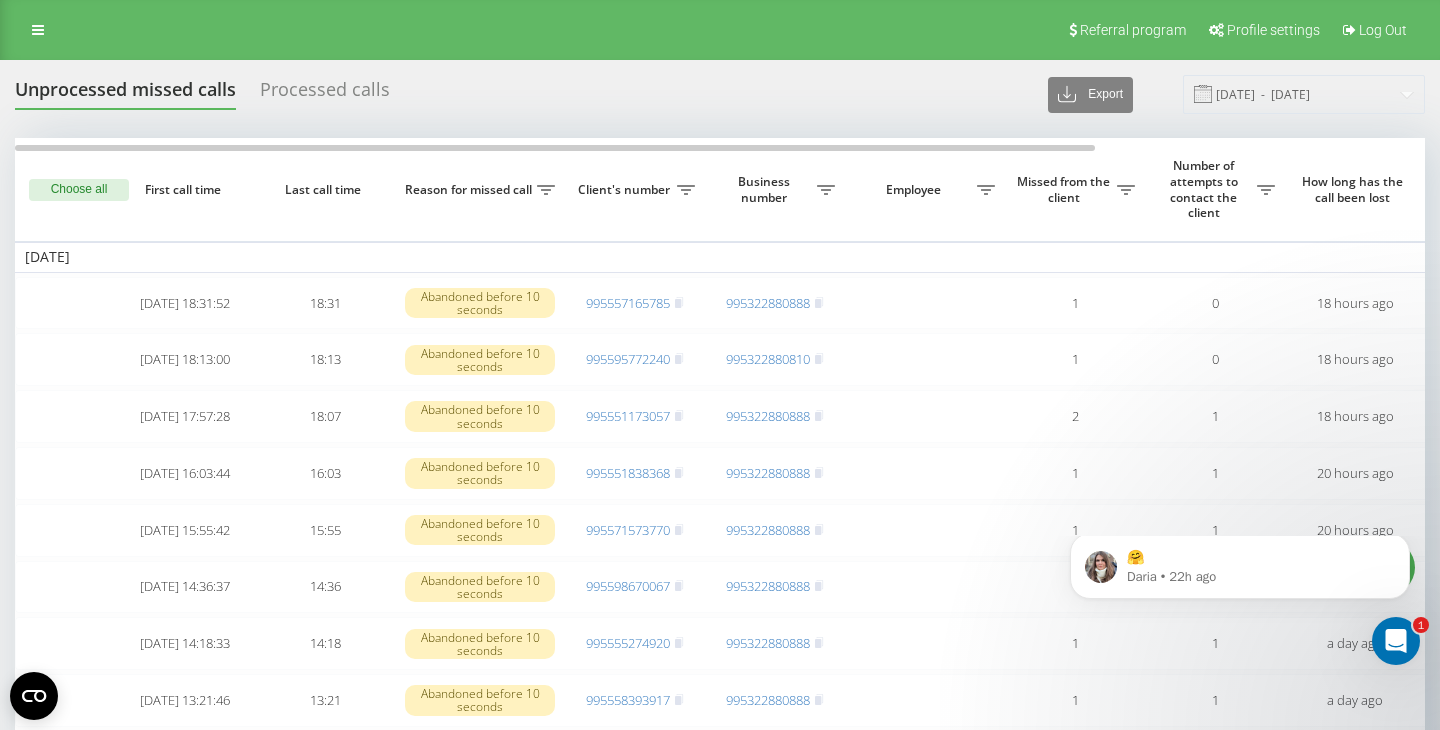 scroll, scrollTop: 72, scrollLeft: 0, axis: vertical 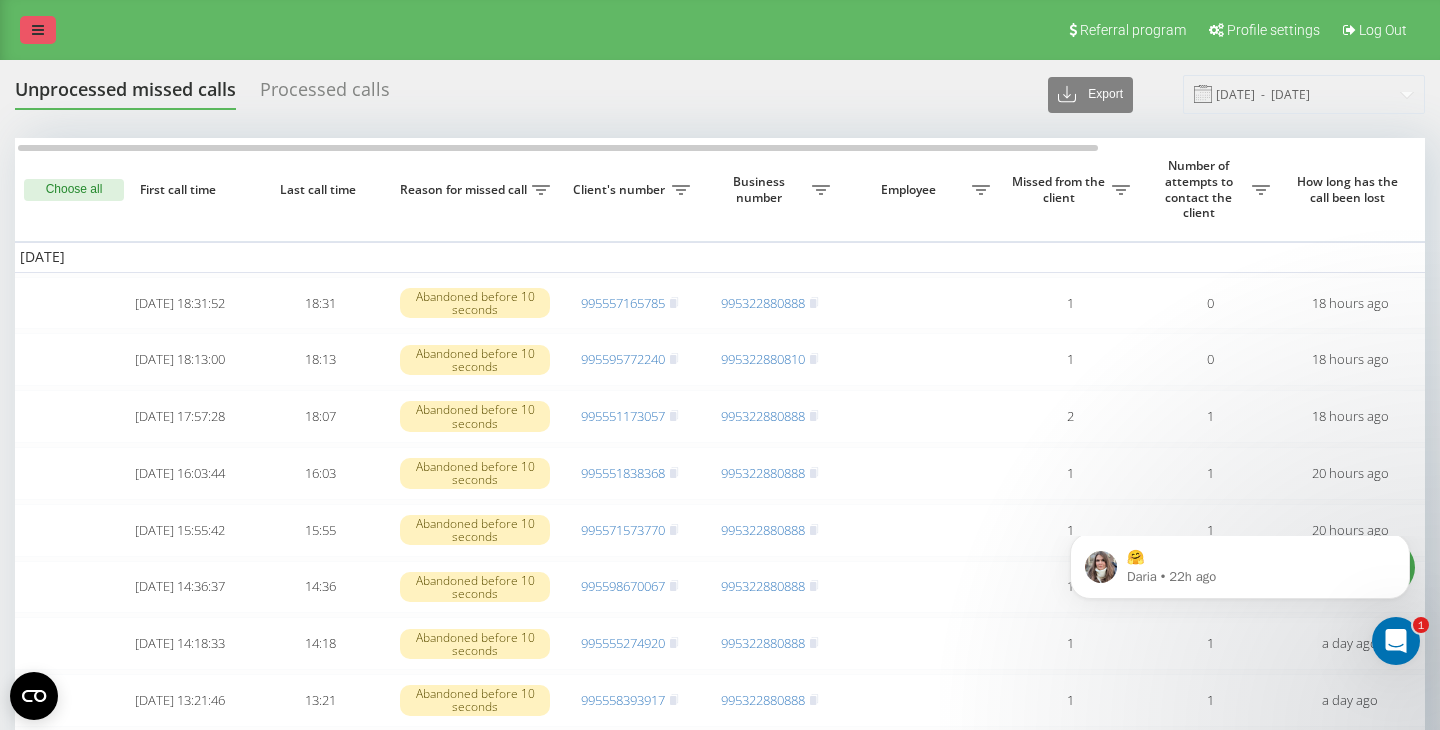 click at bounding box center [38, 30] 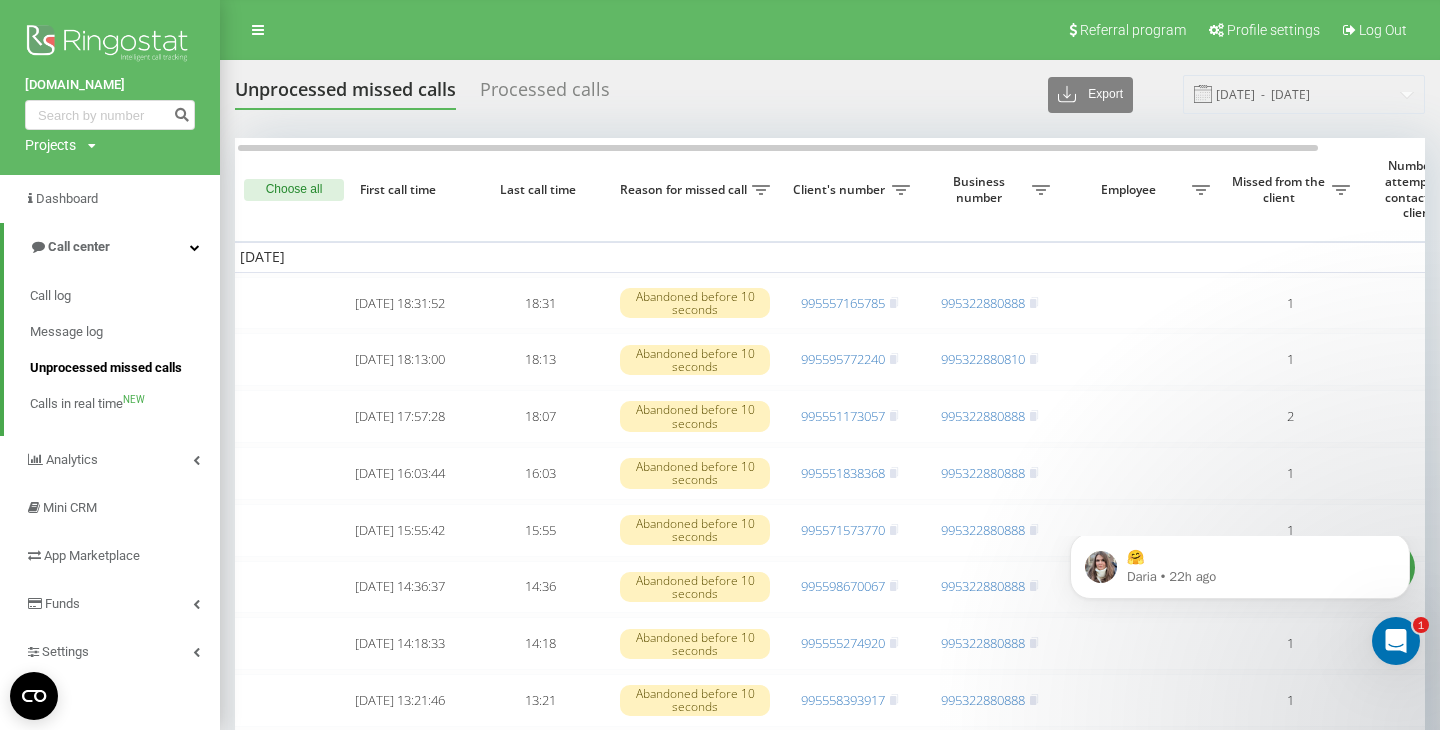 click on "Unprocessed missed calls" at bounding box center (106, 368) 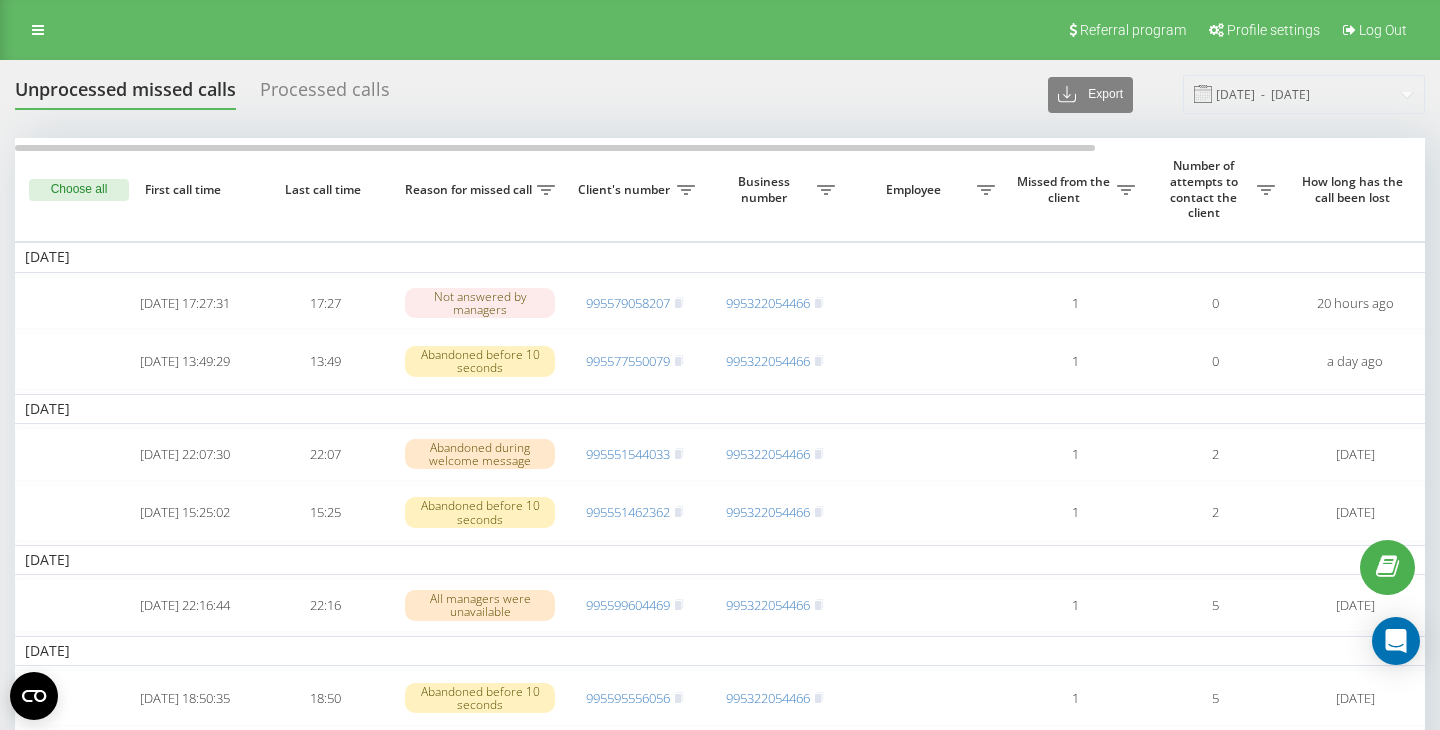 scroll, scrollTop: 0, scrollLeft: 0, axis: both 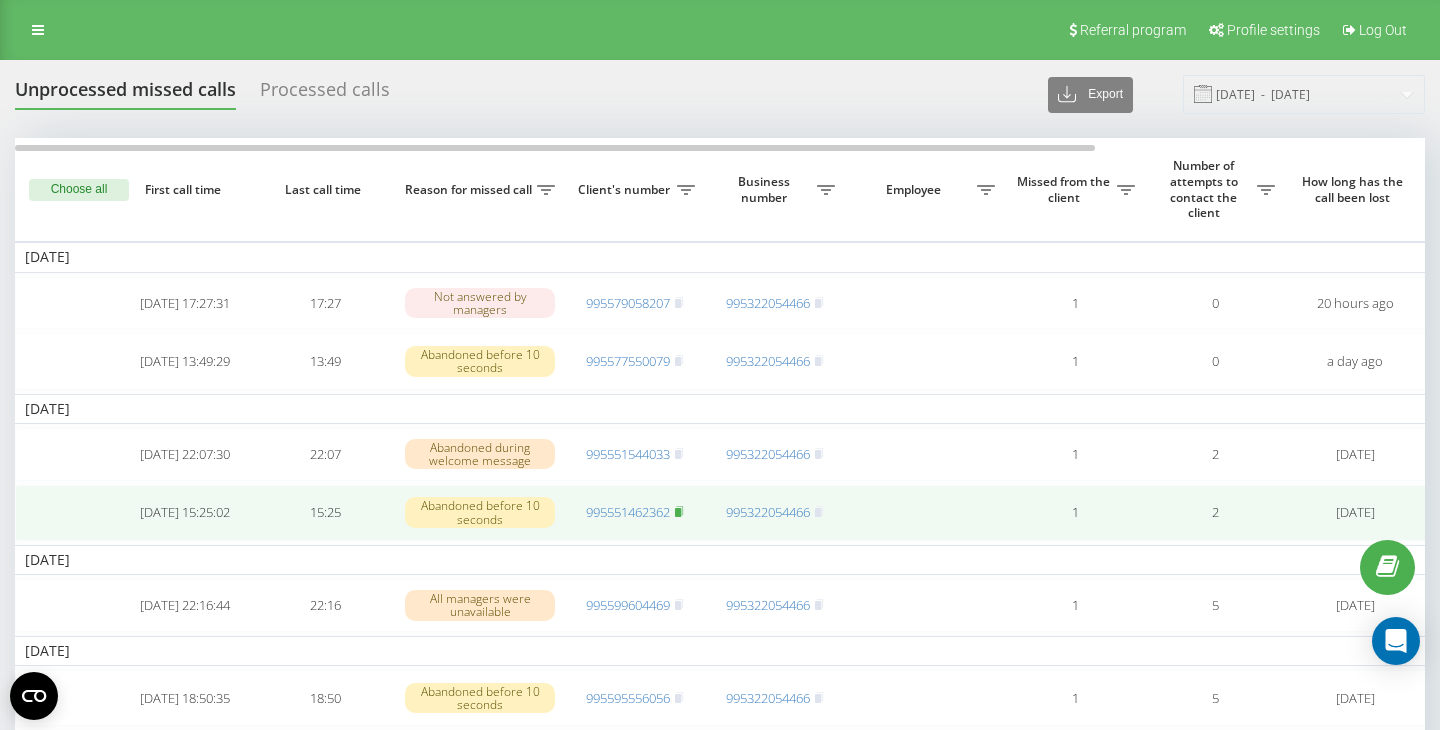 click 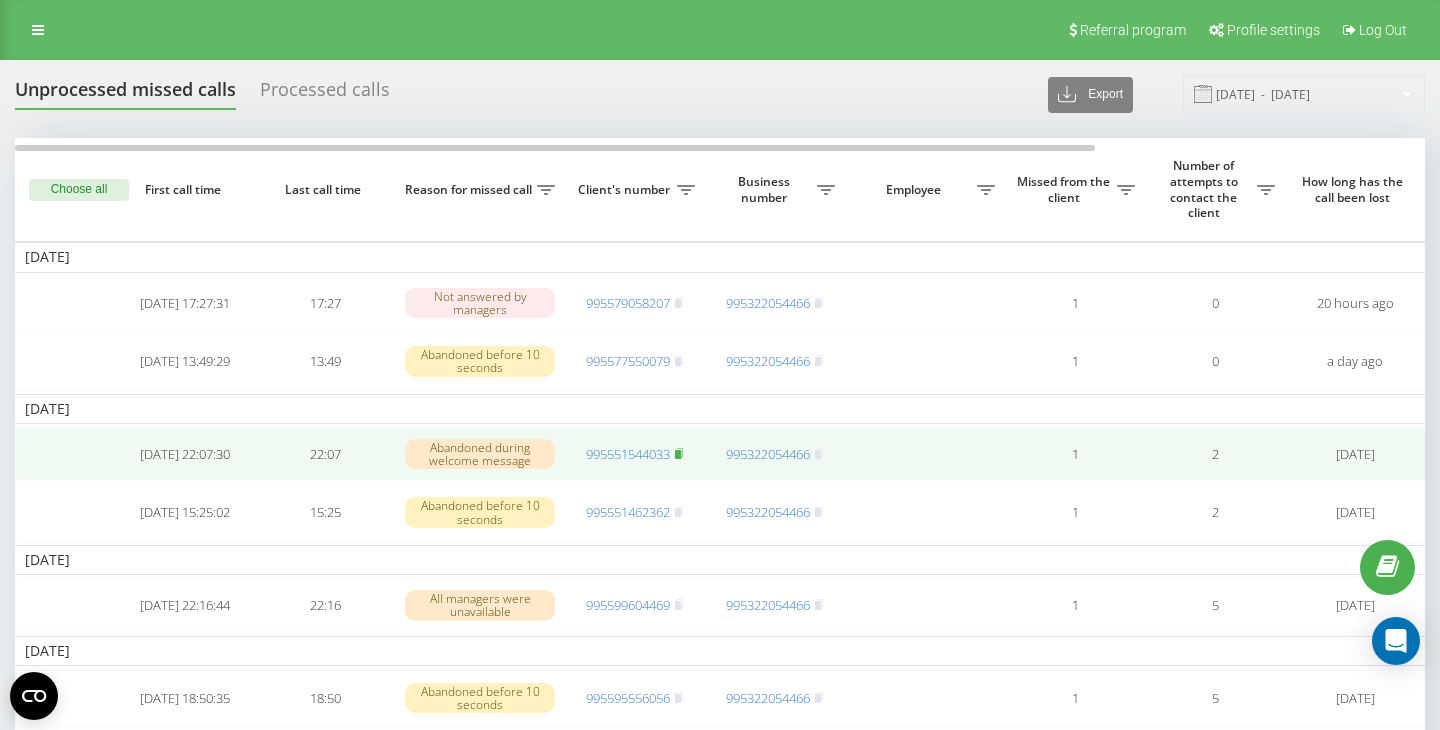click 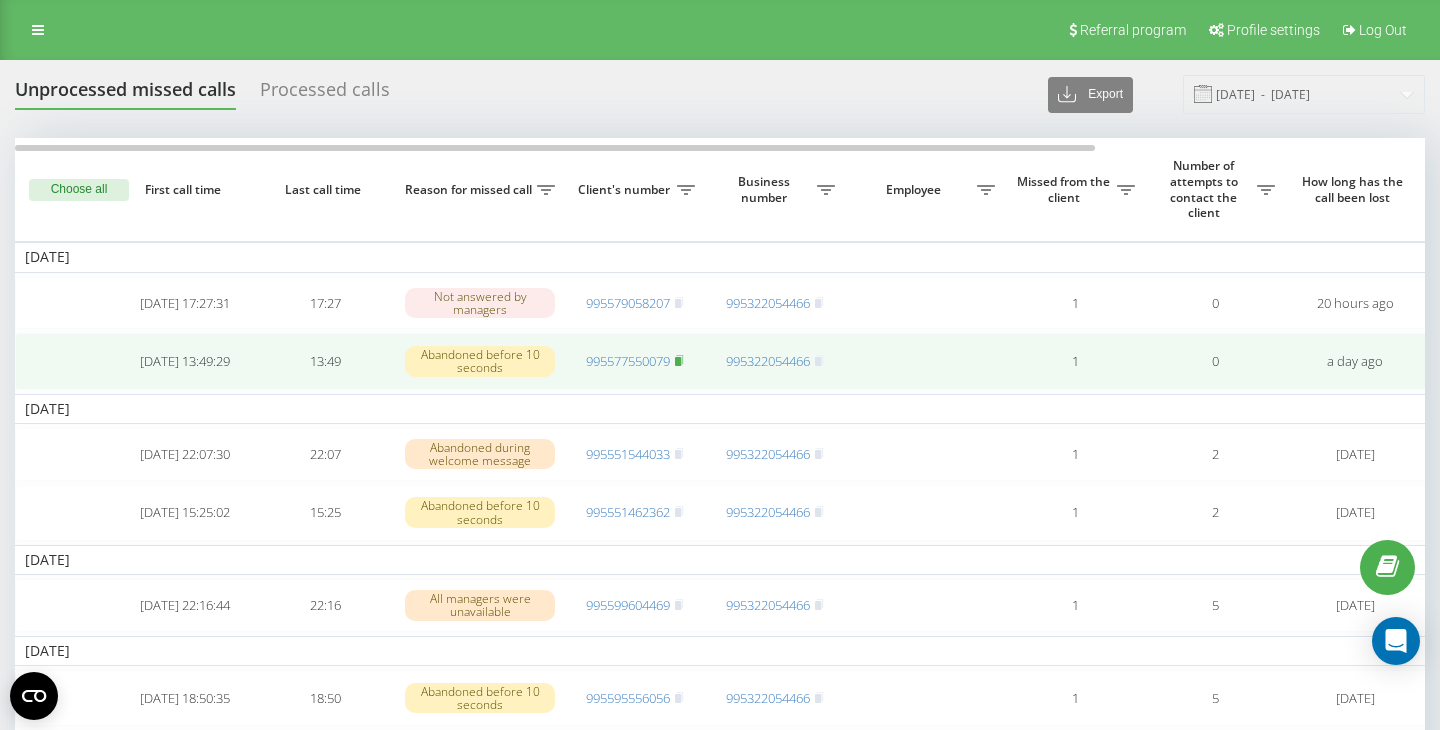 click 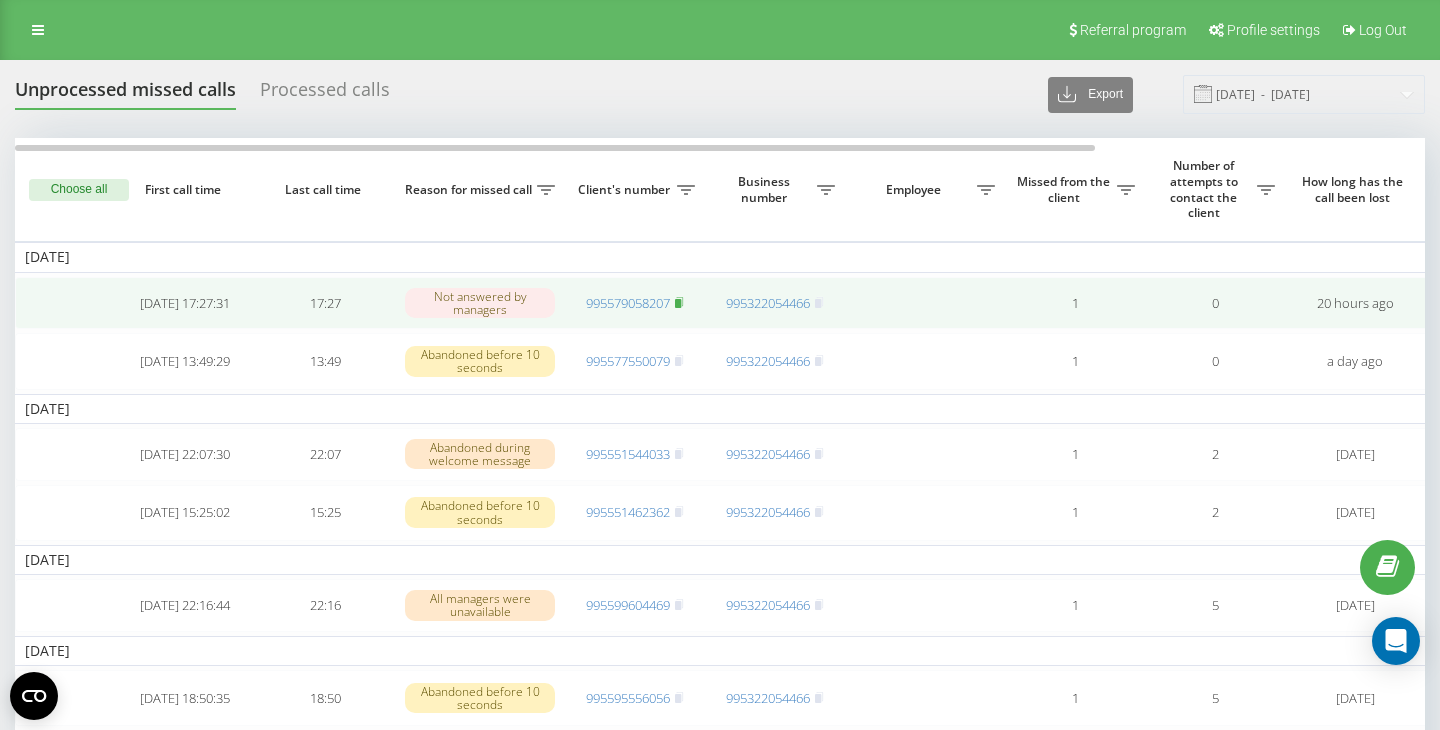 click 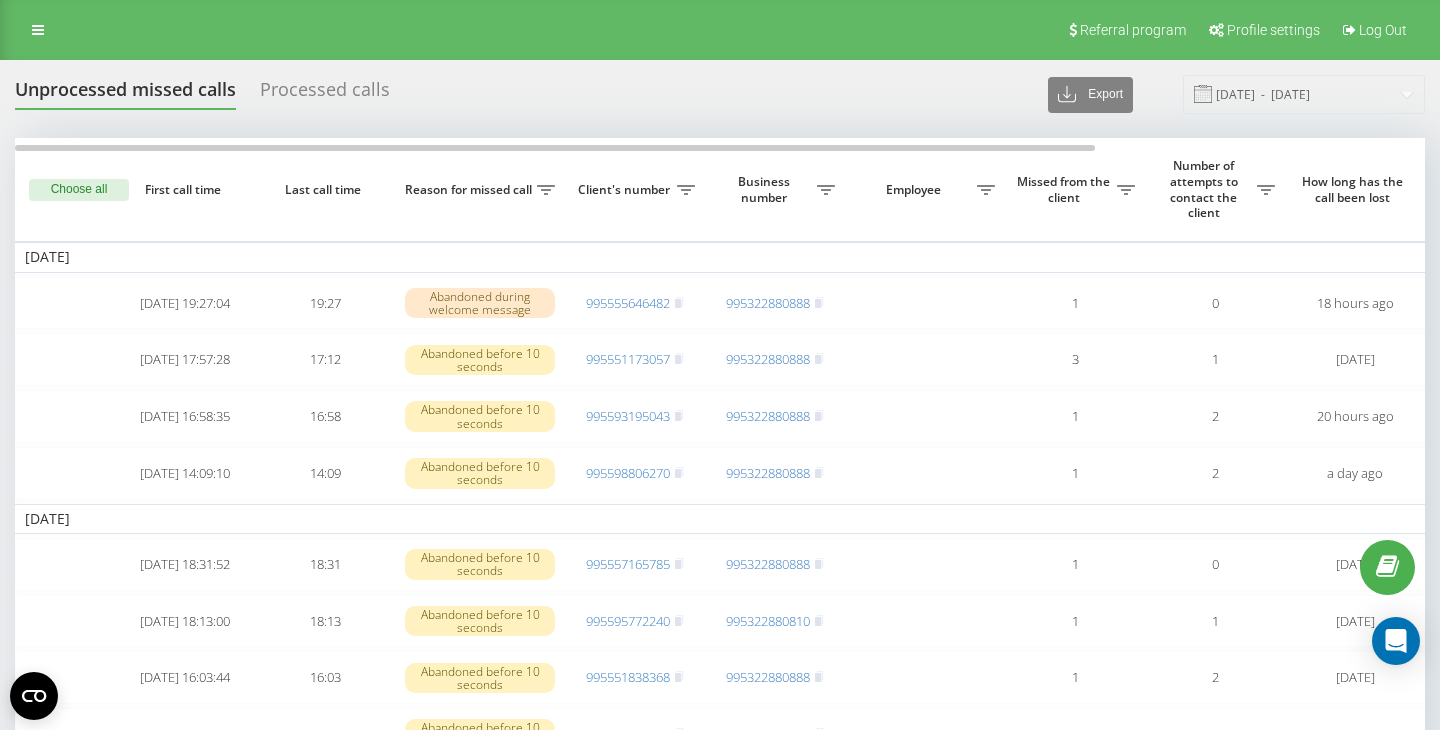 scroll, scrollTop: 0, scrollLeft: 0, axis: both 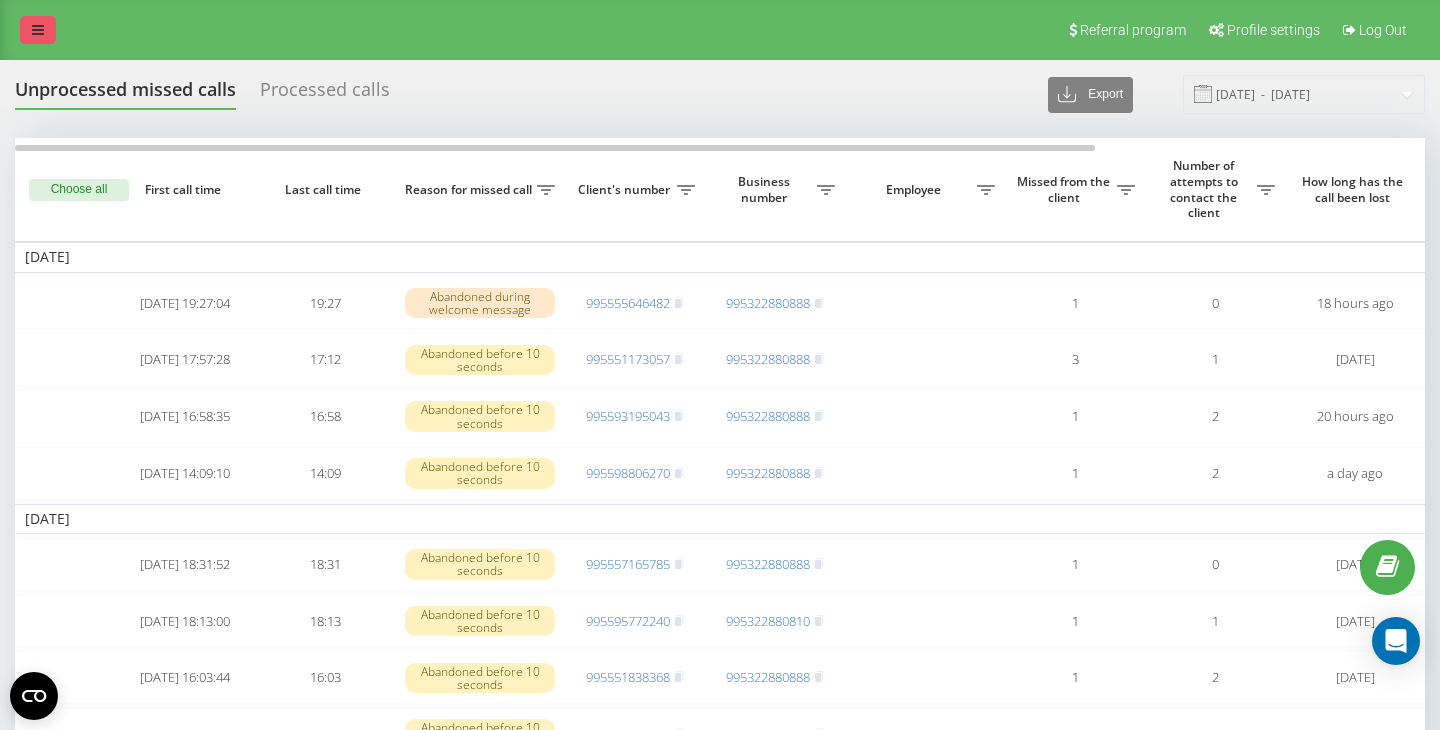 click at bounding box center [38, 30] 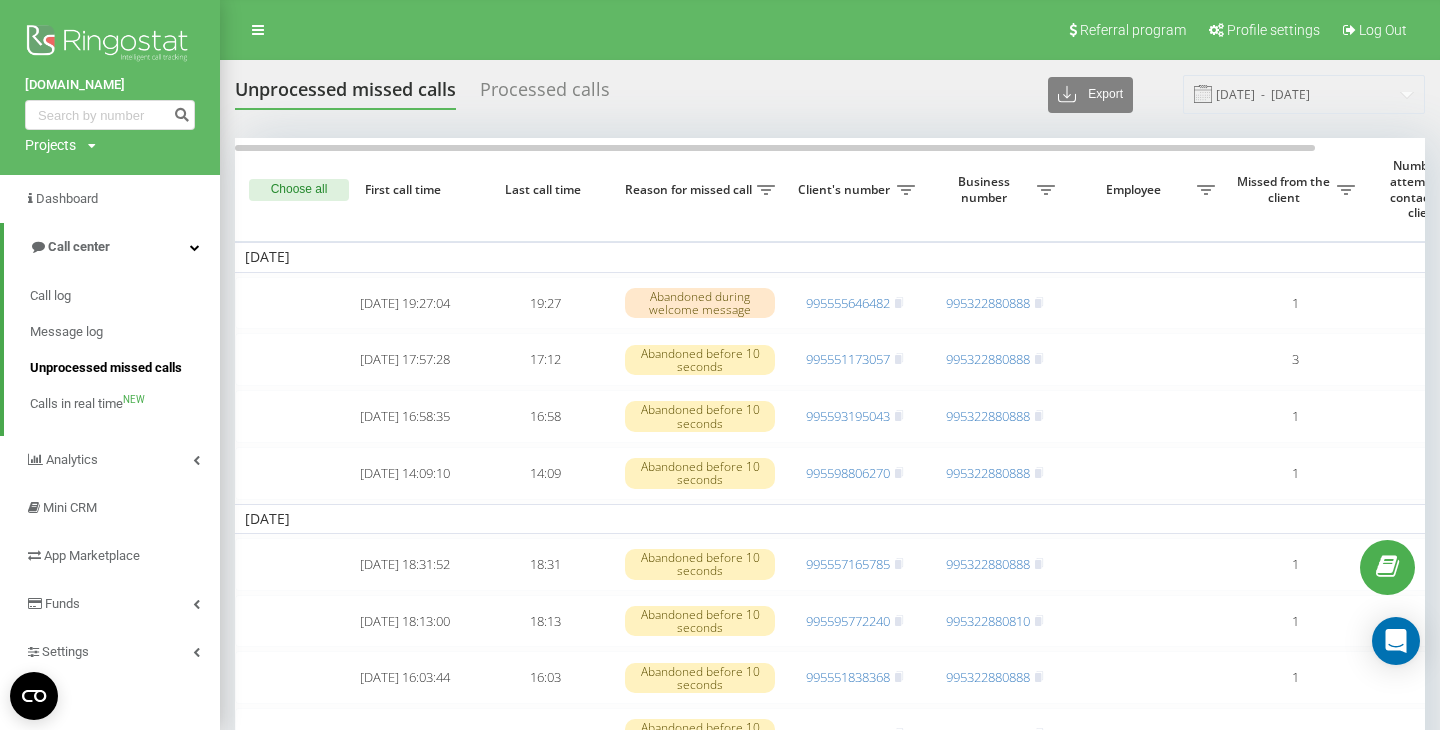 click on "Unprocessed missed calls" at bounding box center [106, 368] 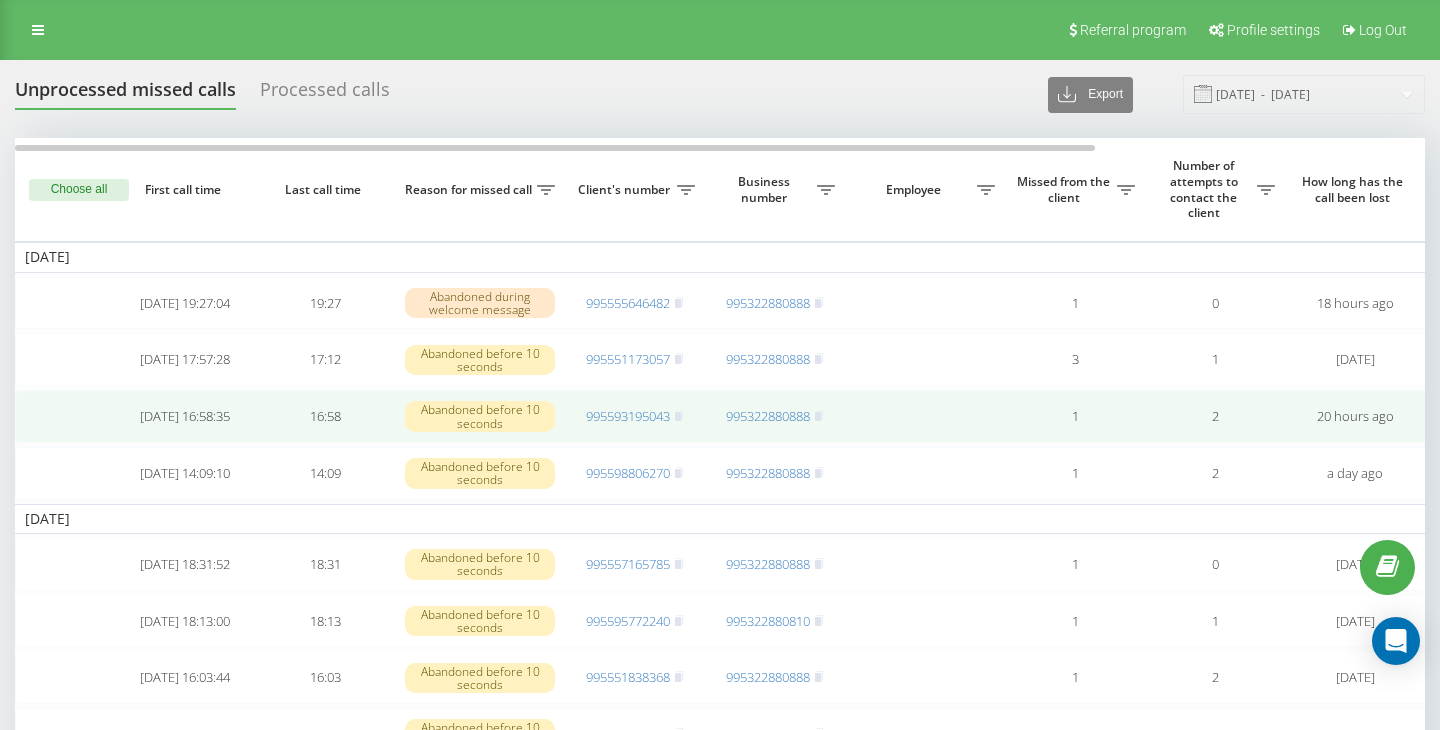 scroll, scrollTop: 0, scrollLeft: 0, axis: both 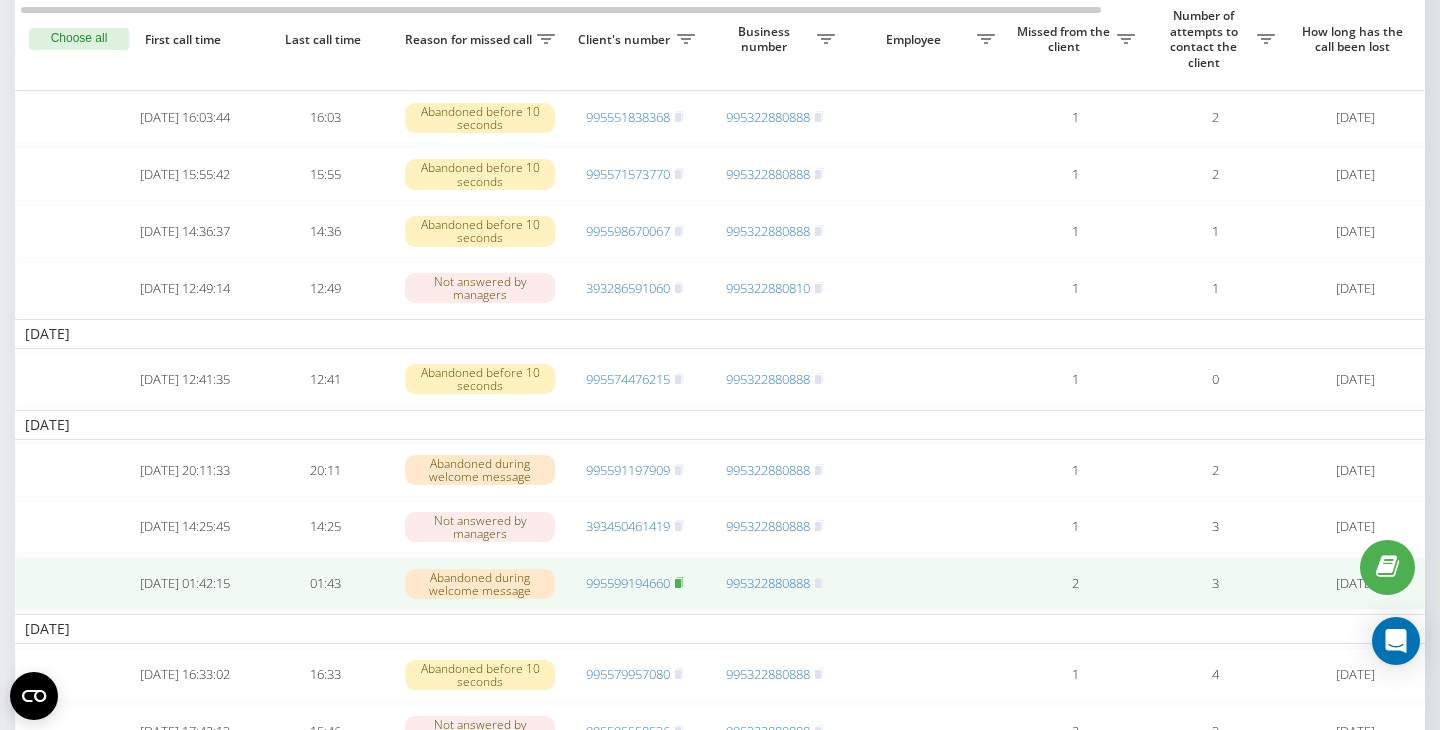 click 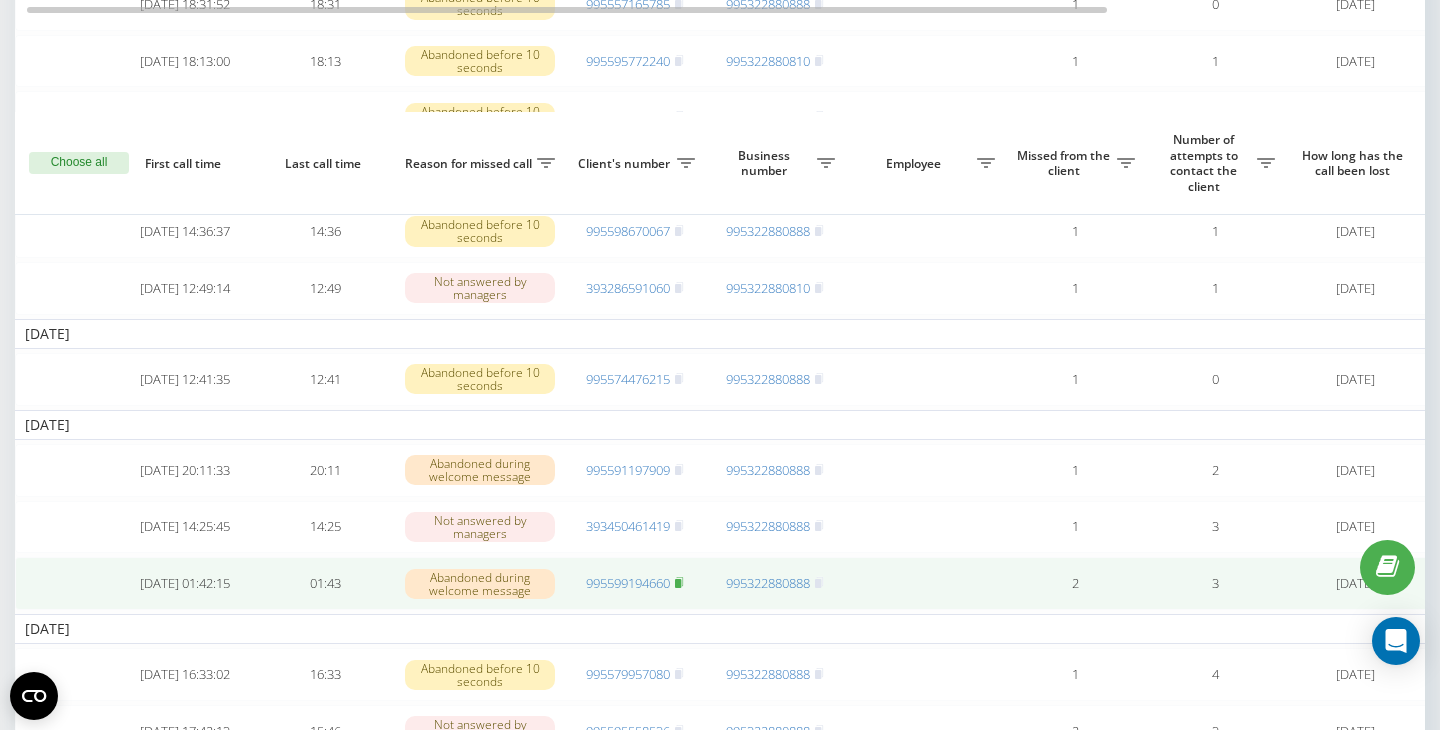 scroll, scrollTop: 759, scrollLeft: 0, axis: vertical 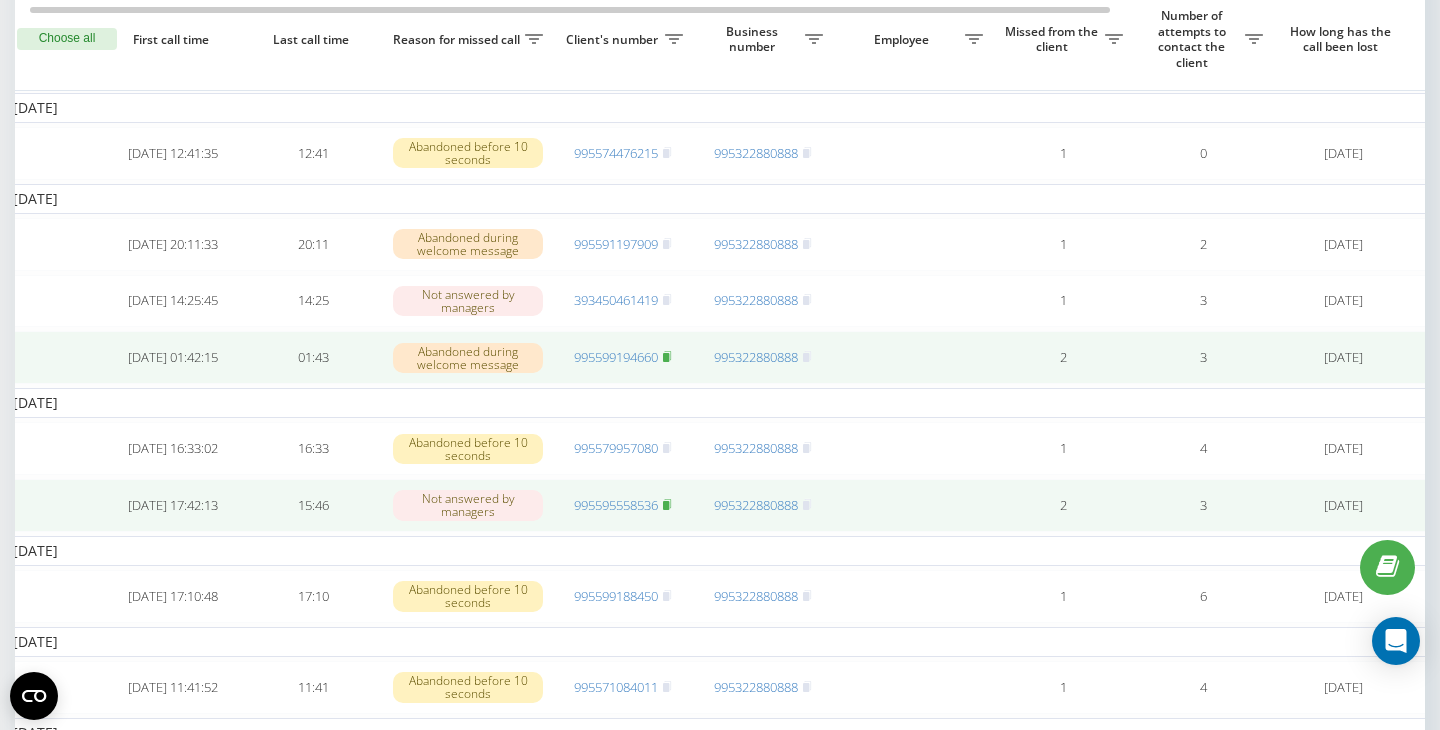 click 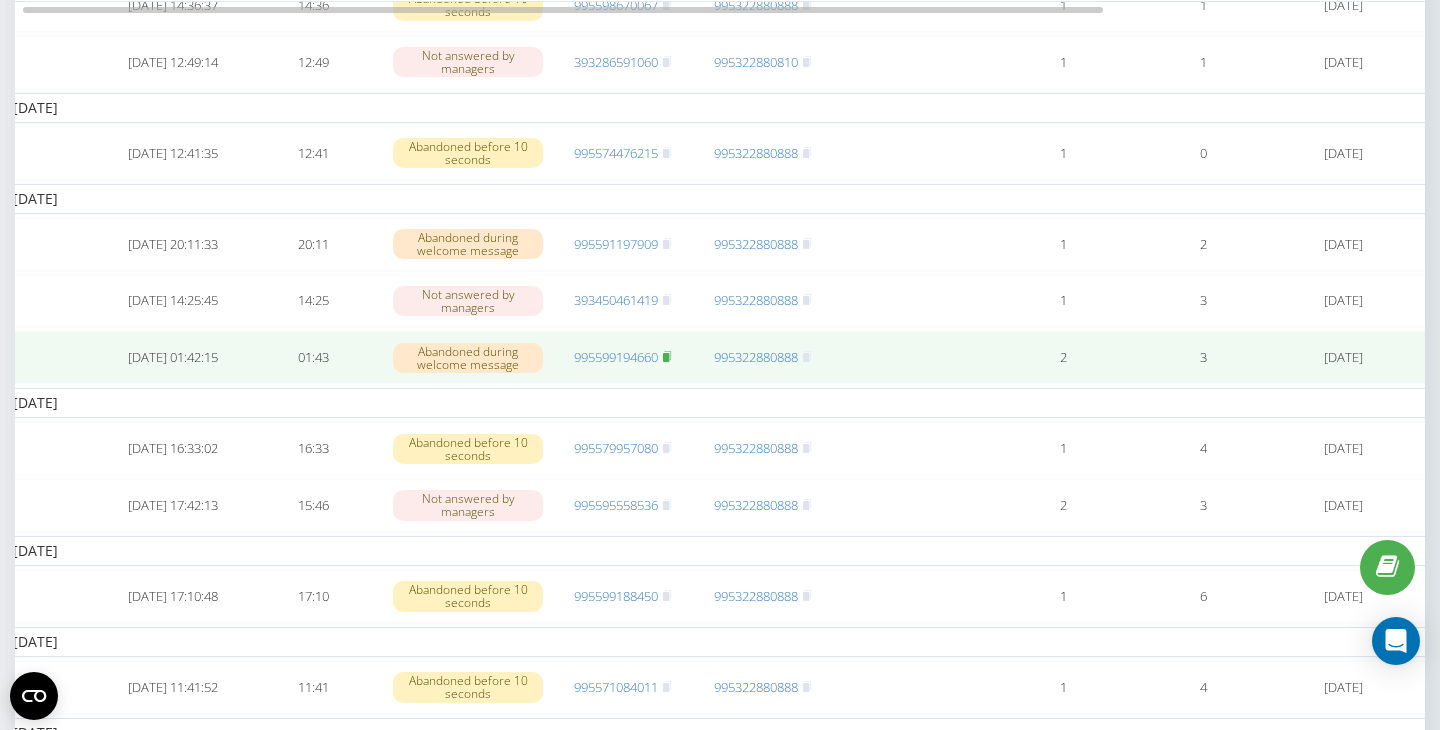 scroll, scrollTop: 655, scrollLeft: 0, axis: vertical 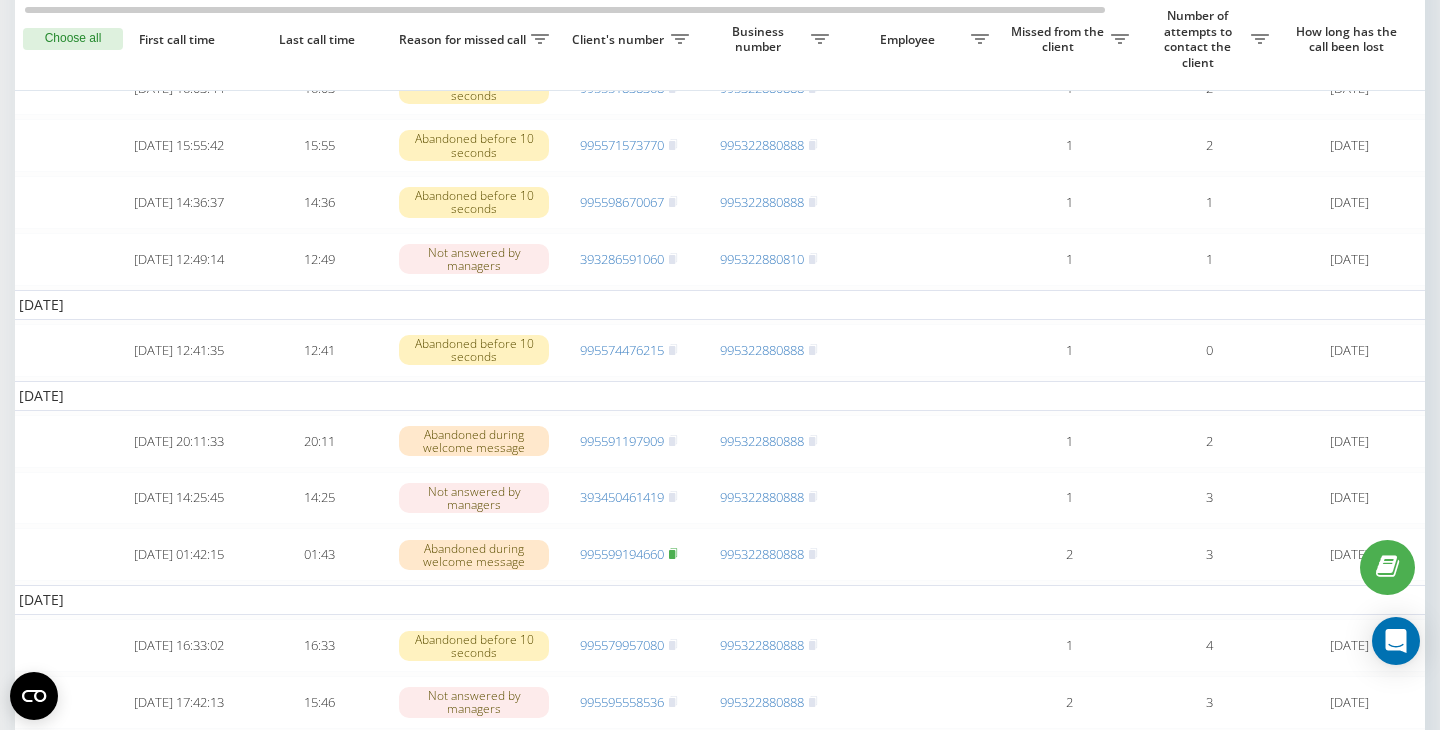 click 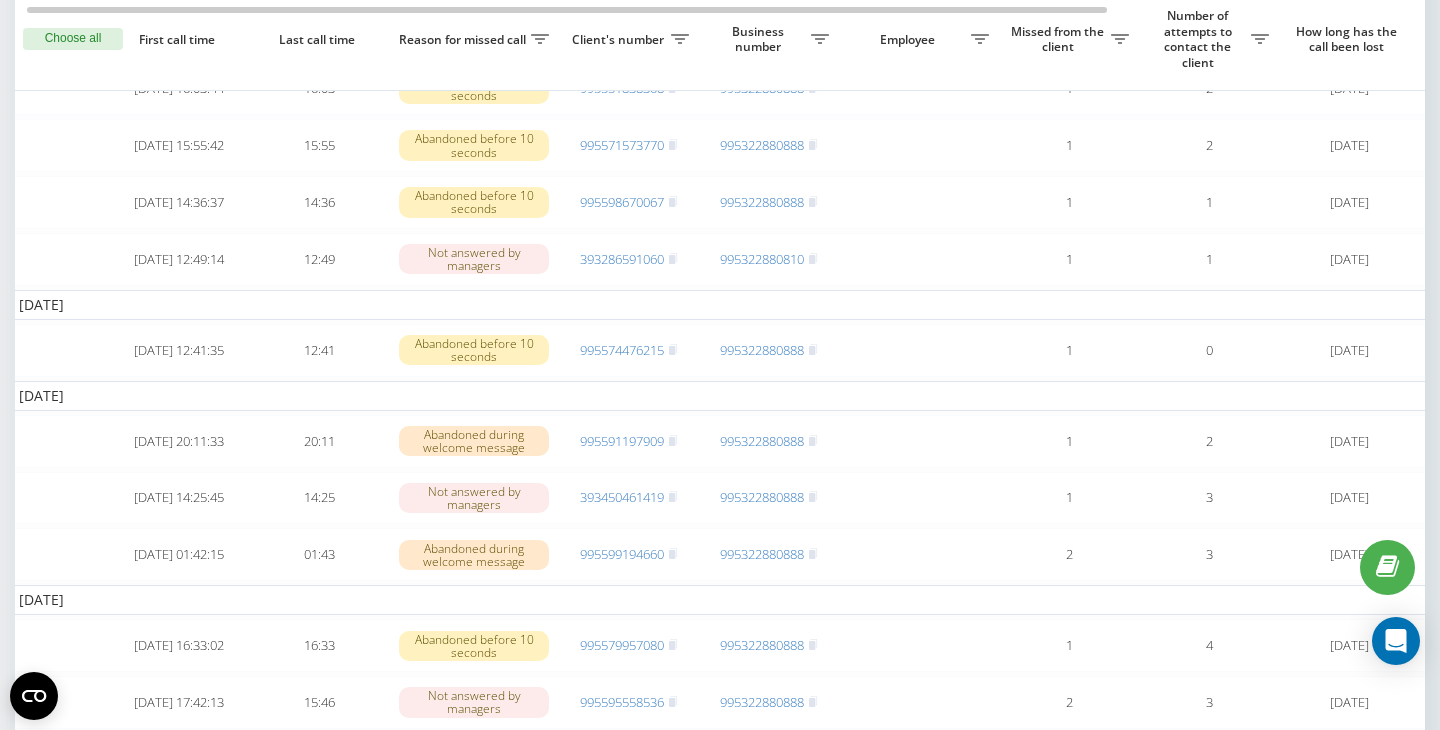 scroll, scrollTop: 0, scrollLeft: 430, axis: horizontal 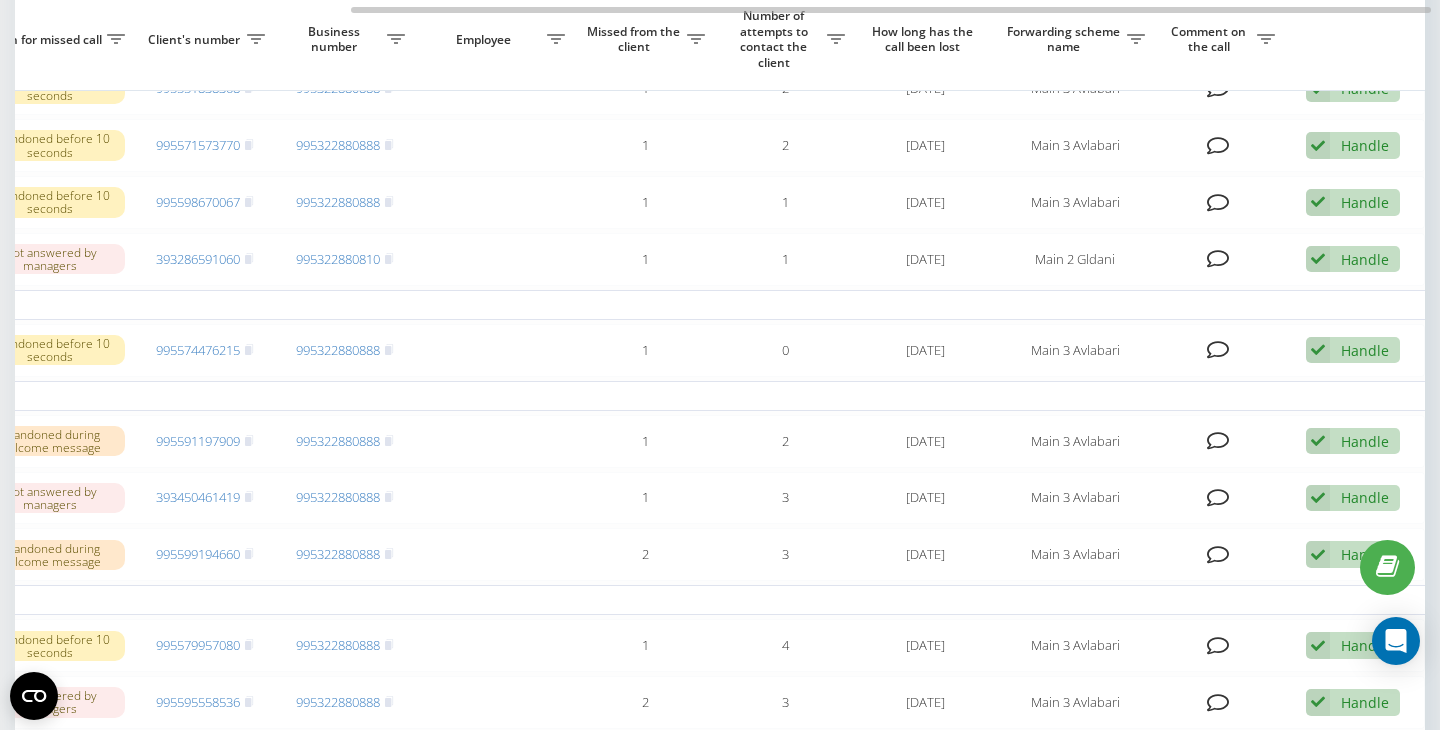 click on "Handle" at bounding box center (1365, 554) 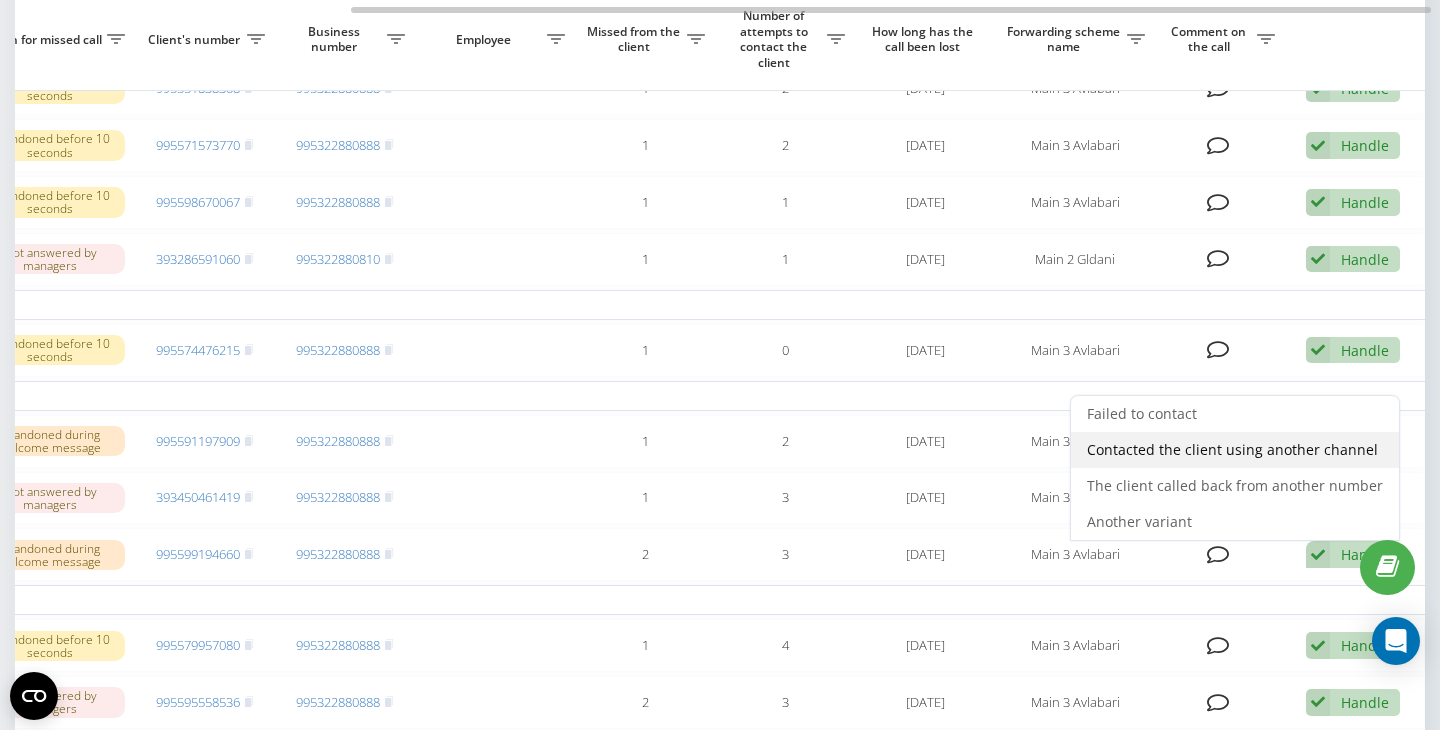 click on "Contacted the client using another channel" at bounding box center (1232, 449) 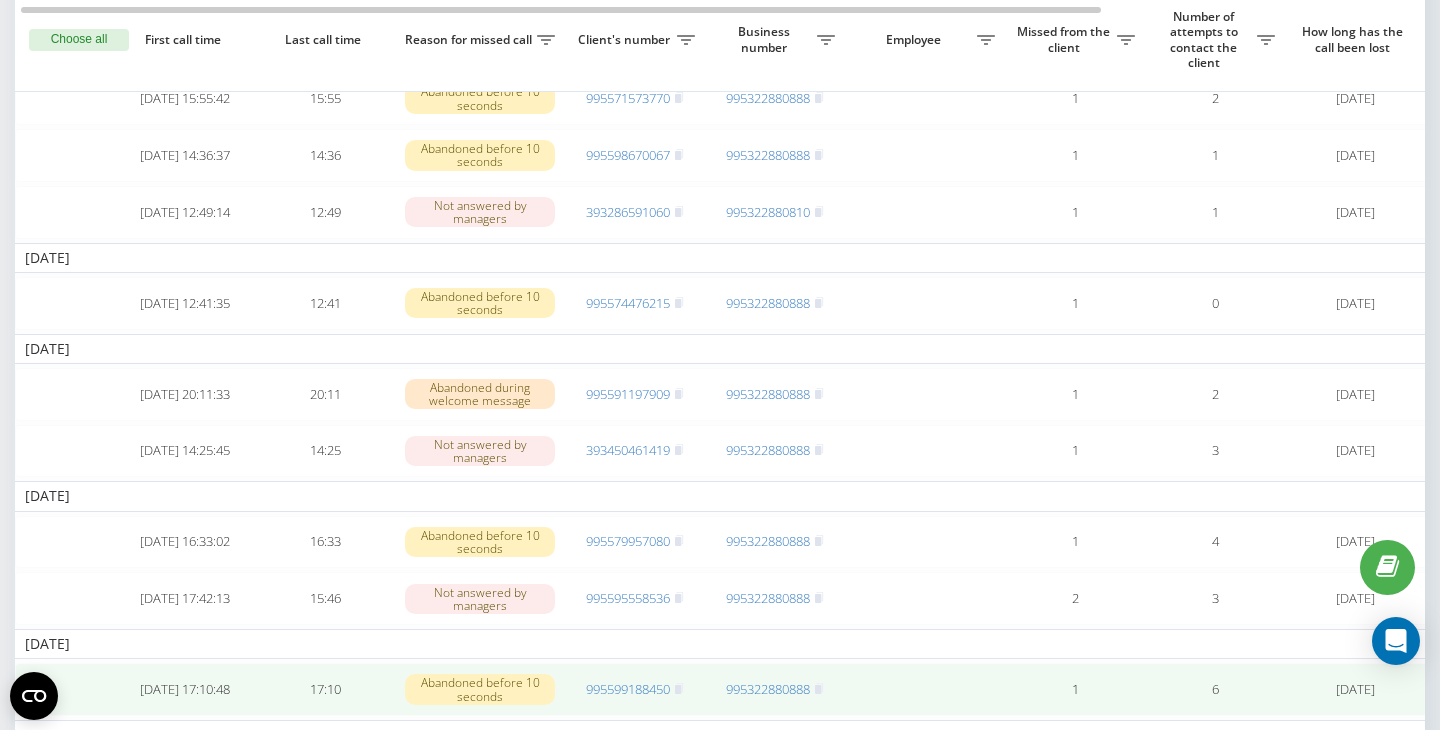 scroll, scrollTop: 632, scrollLeft: 0, axis: vertical 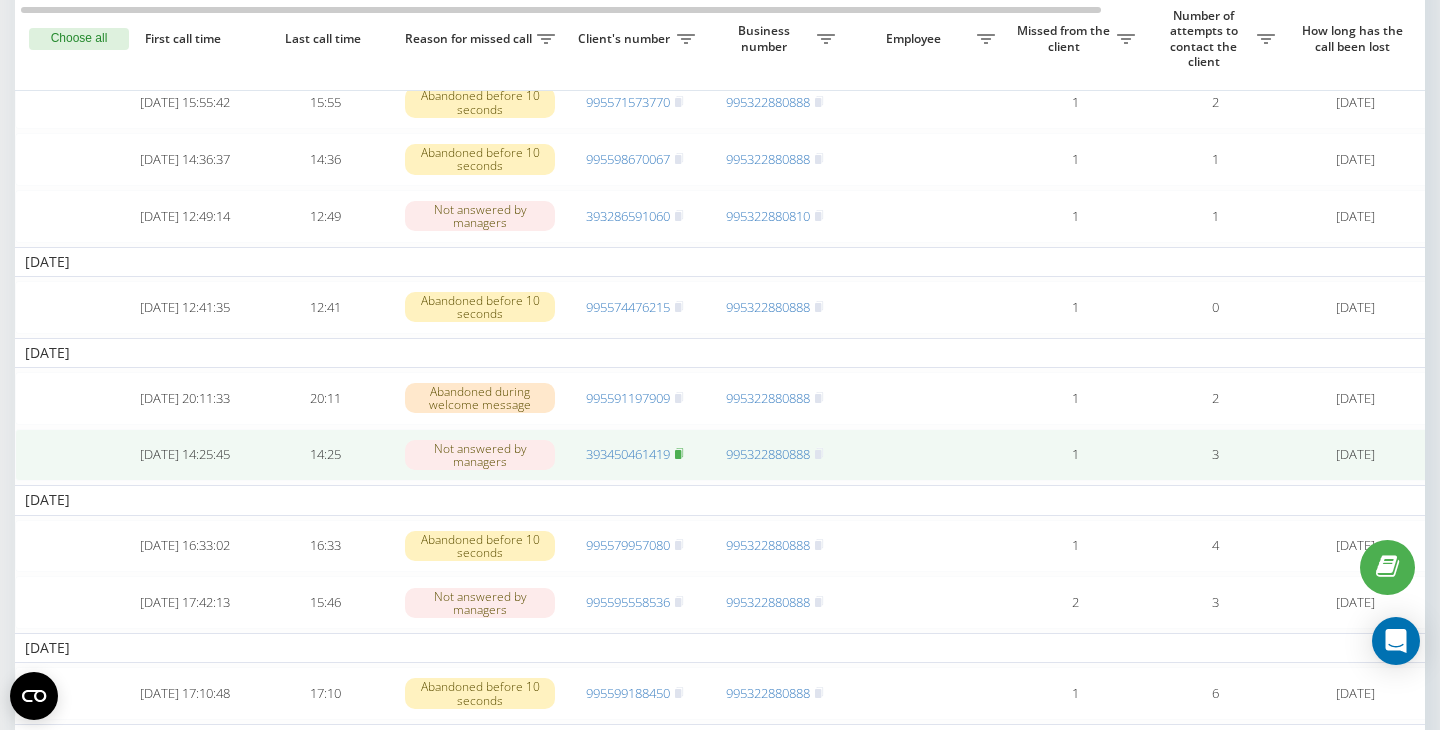 click 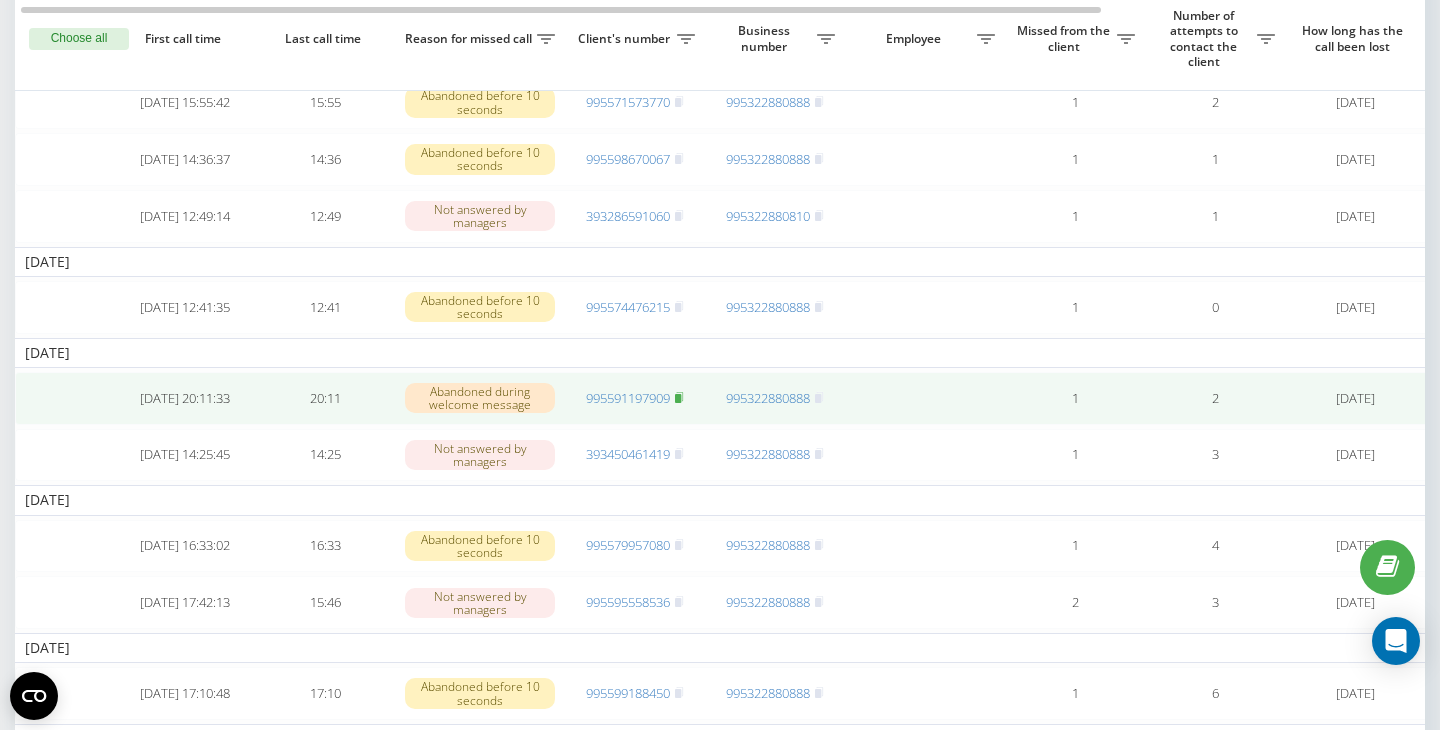 click 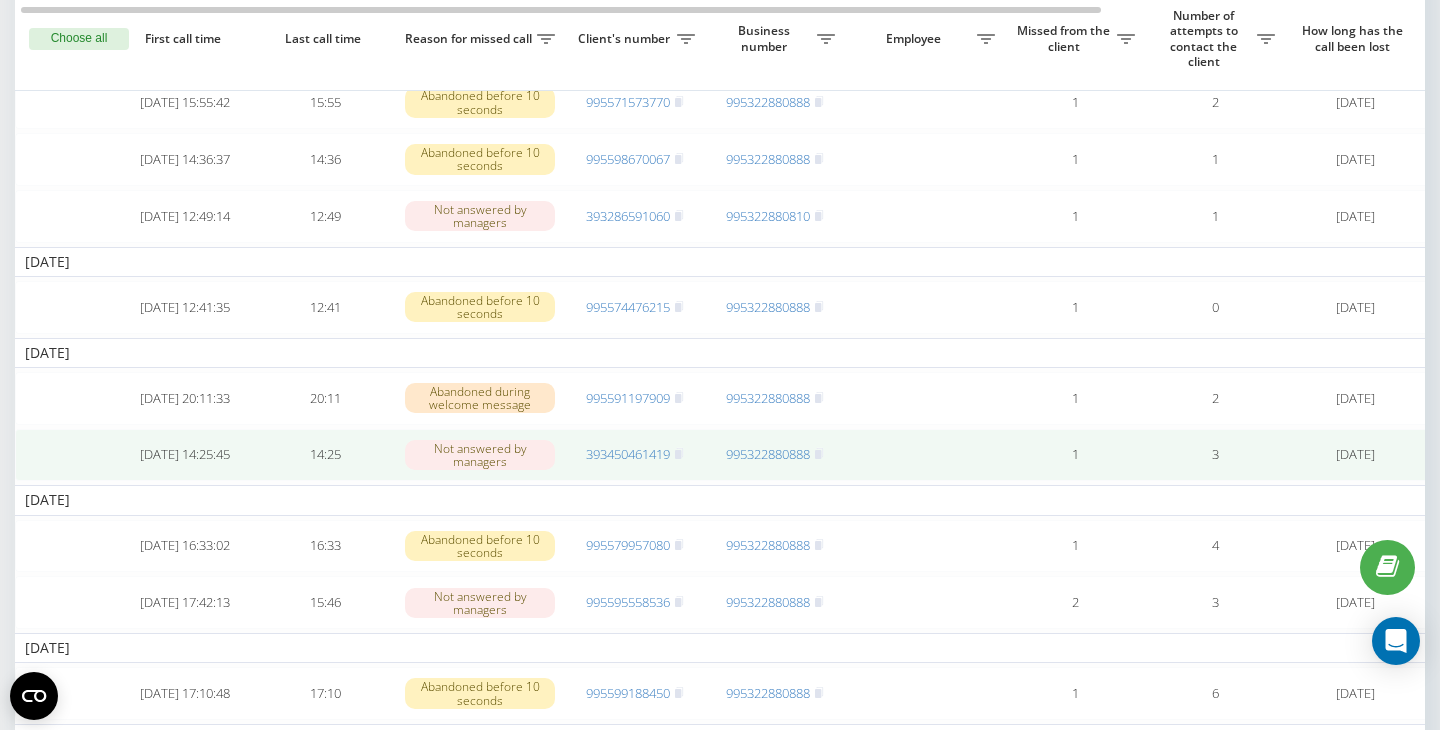 scroll, scrollTop: 567, scrollLeft: 0, axis: vertical 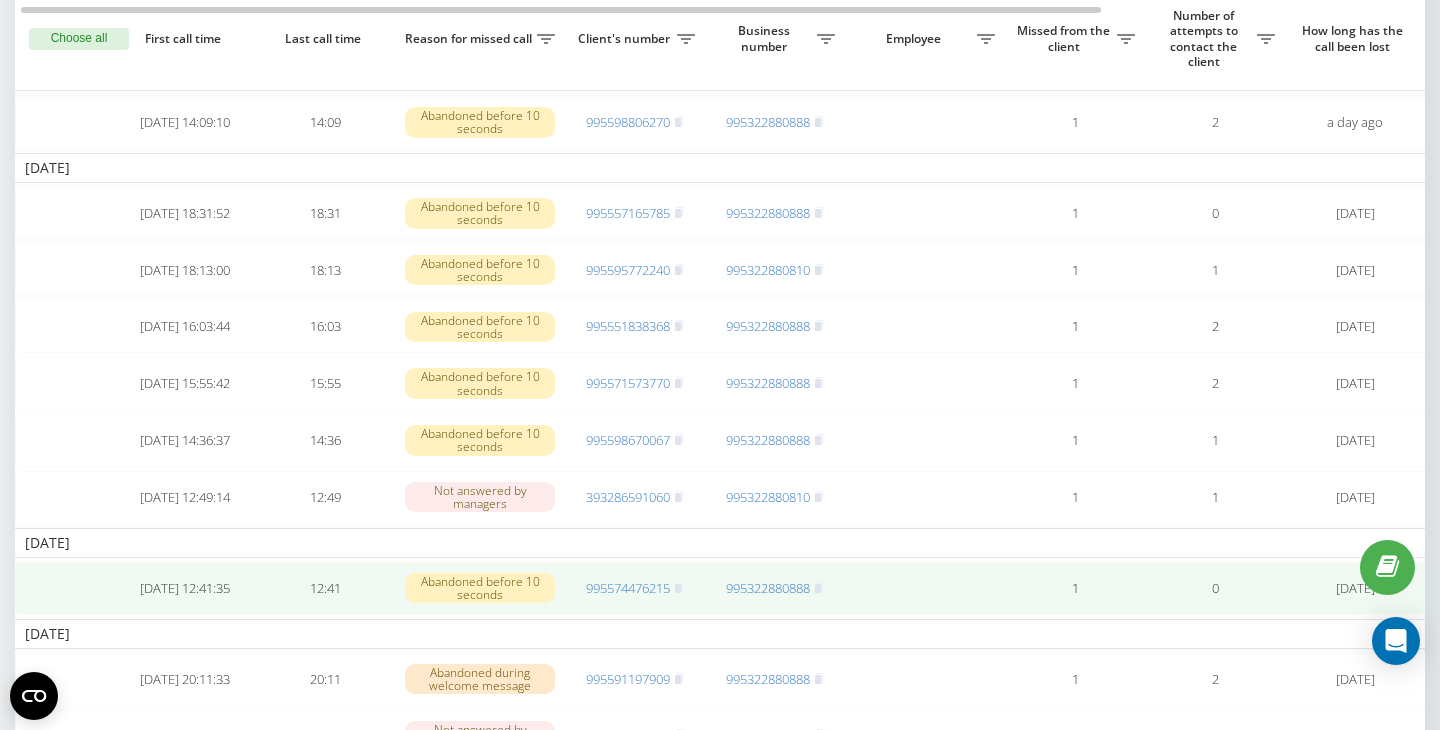 click on "995574476215" at bounding box center (635, 588) 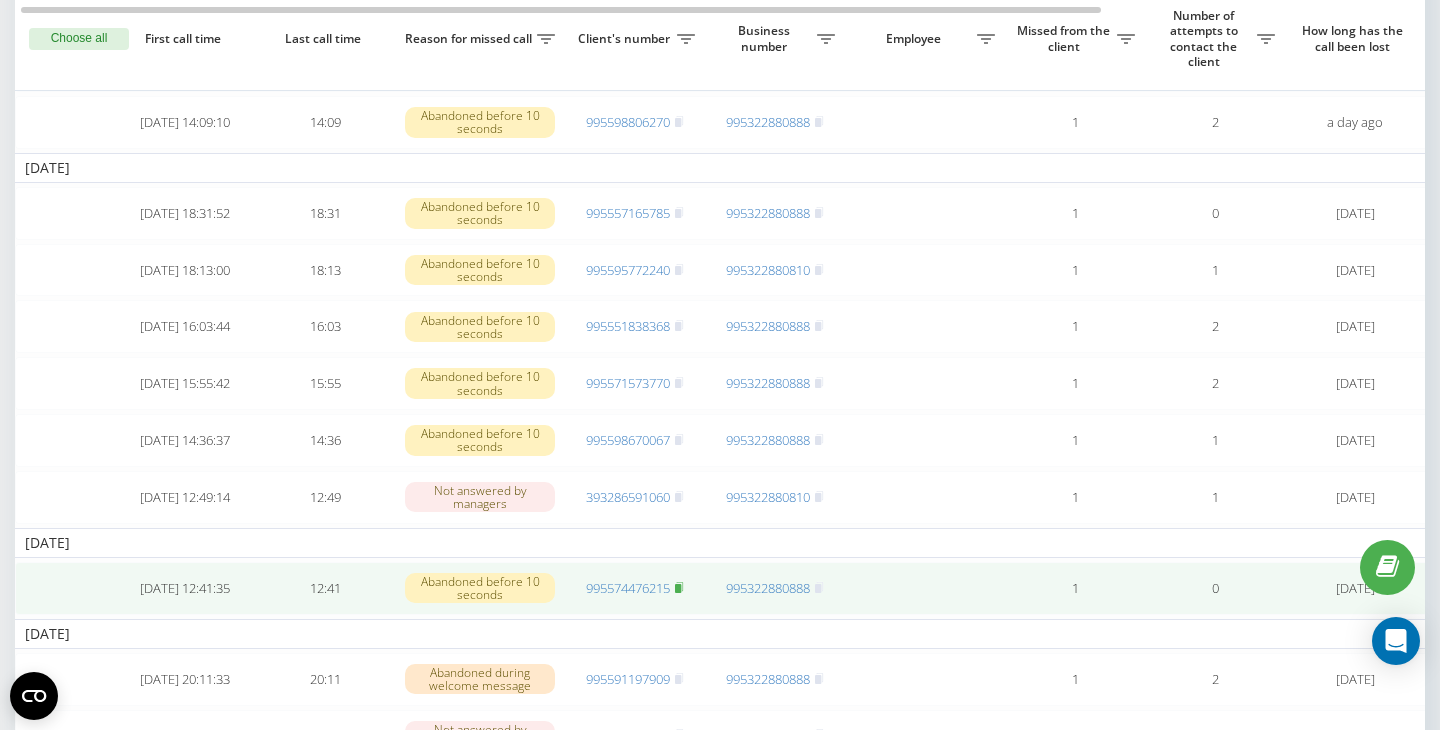 click 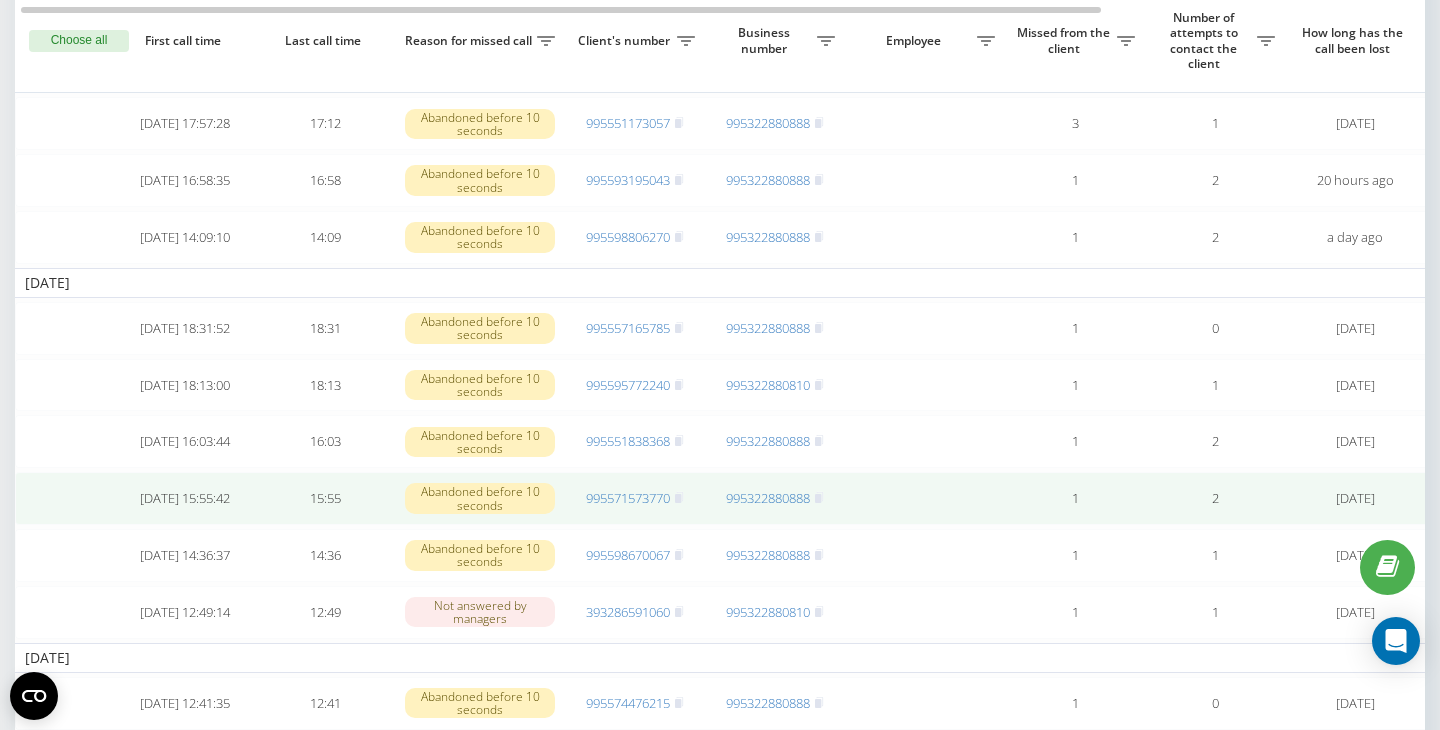 scroll, scrollTop: 235, scrollLeft: 0, axis: vertical 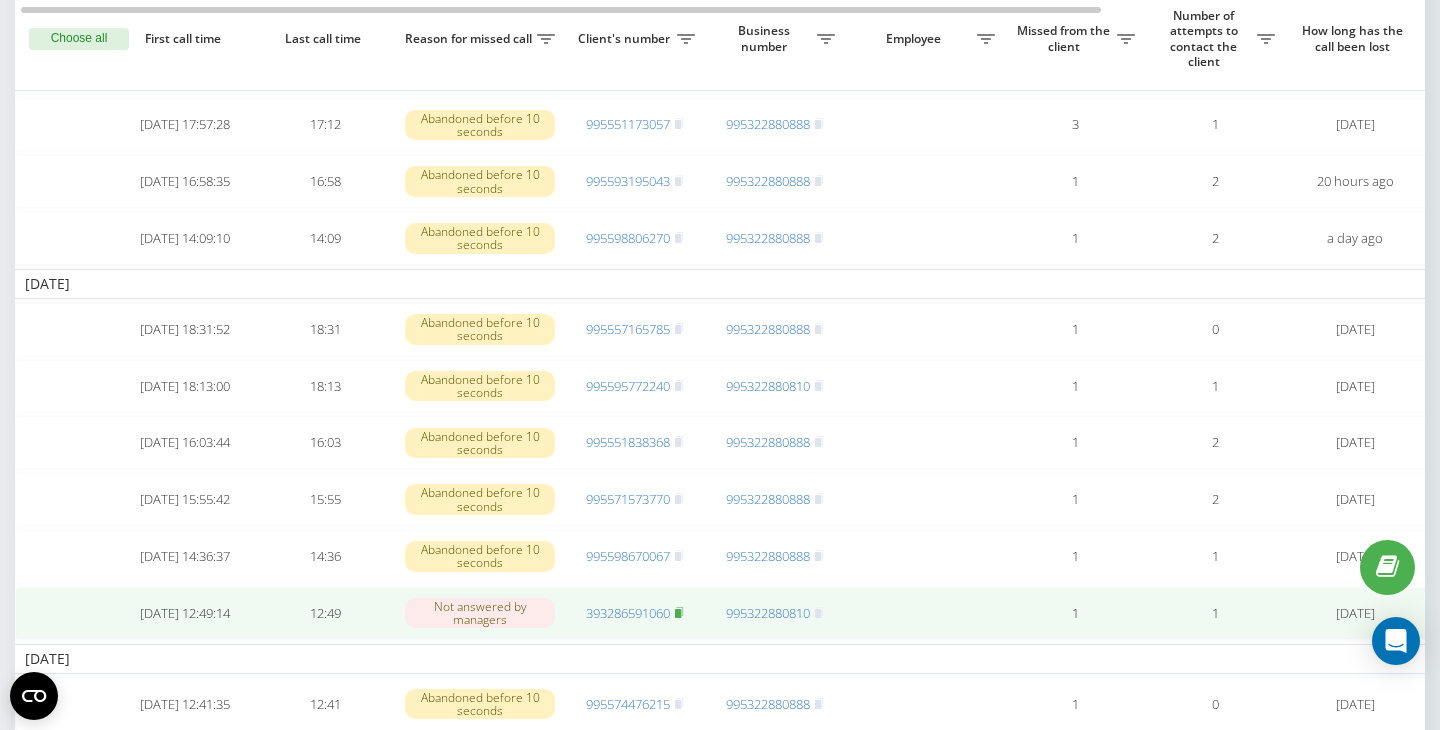 click 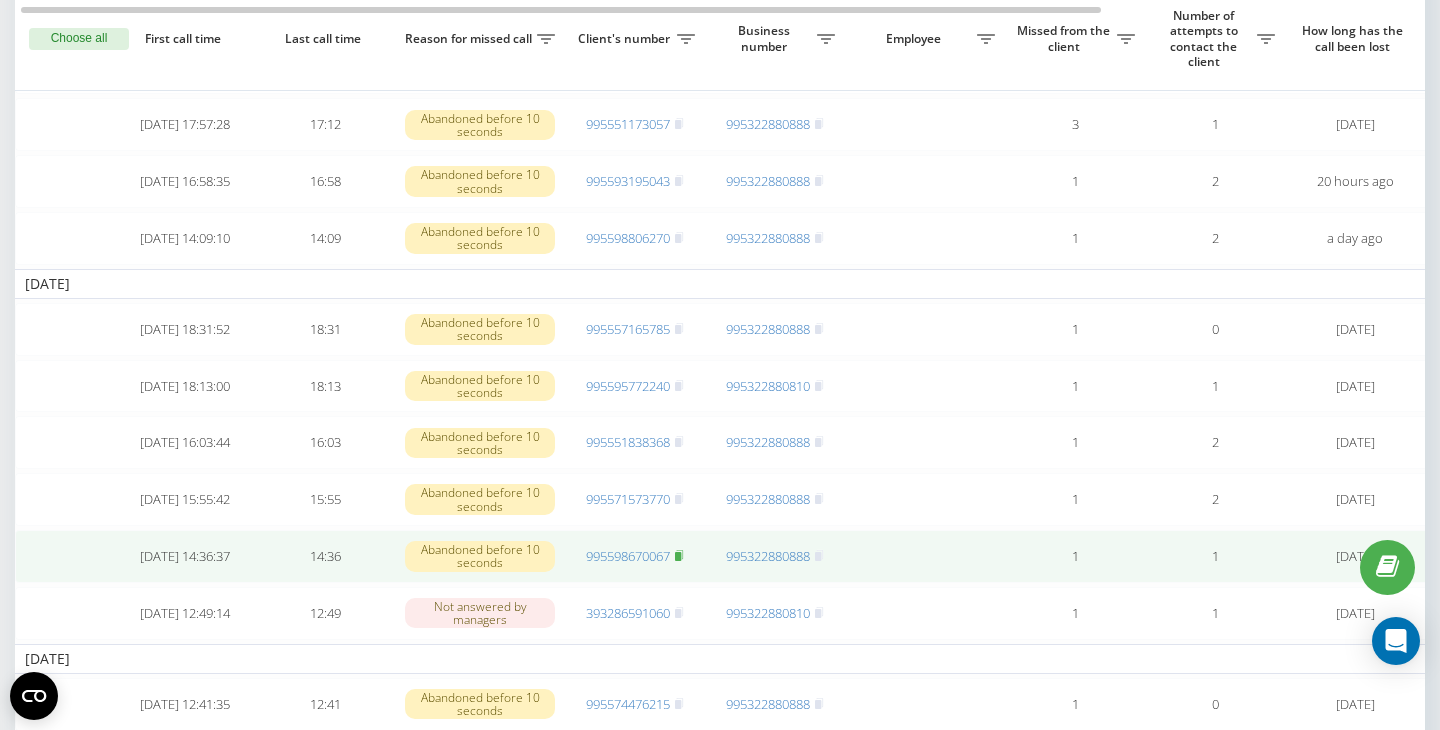click 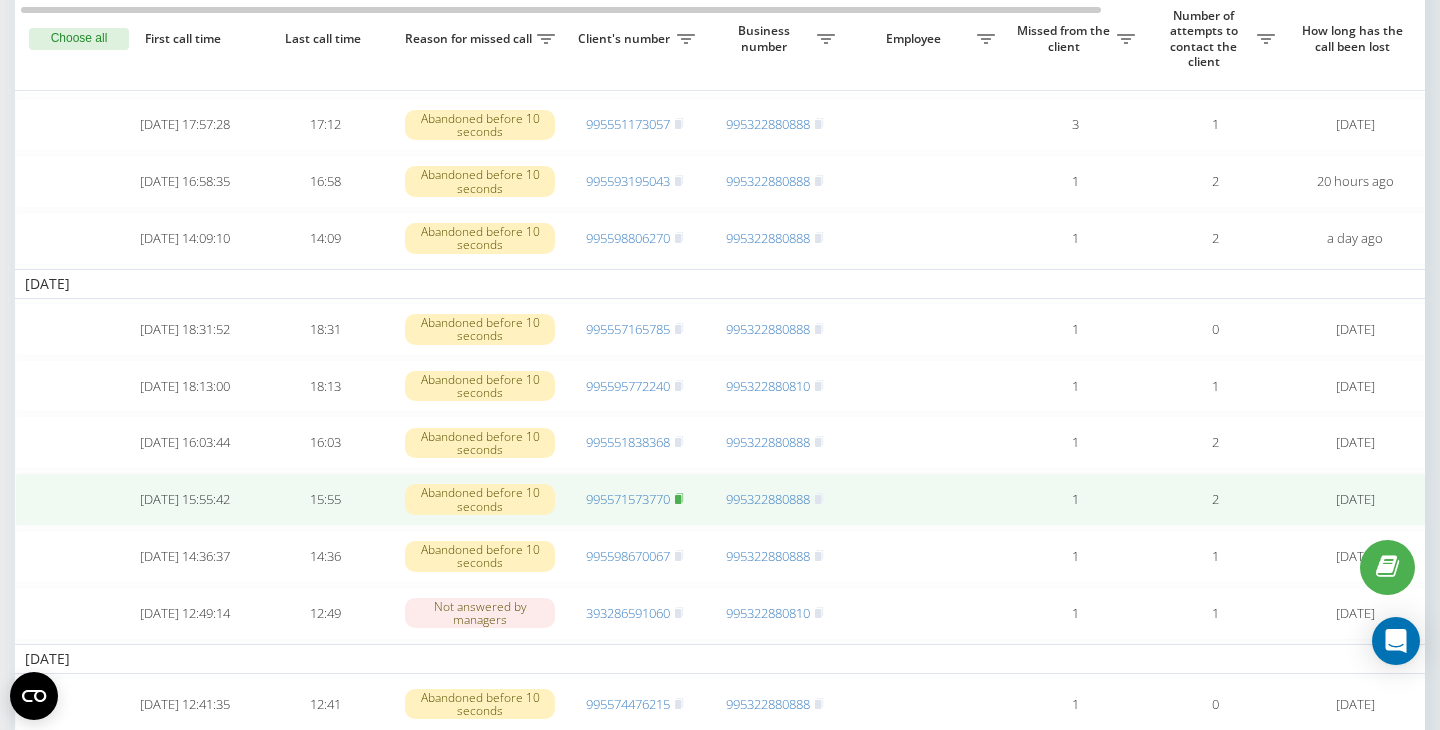 click 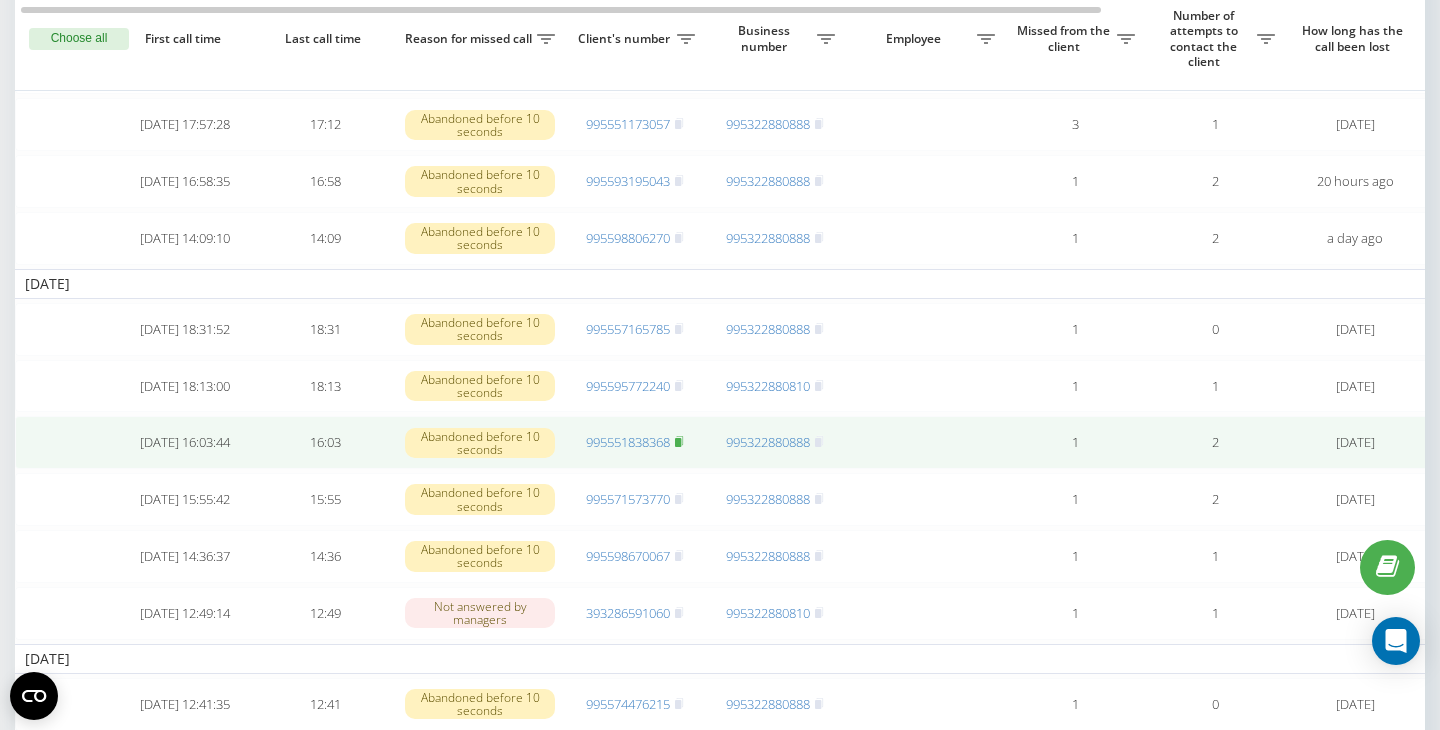 click 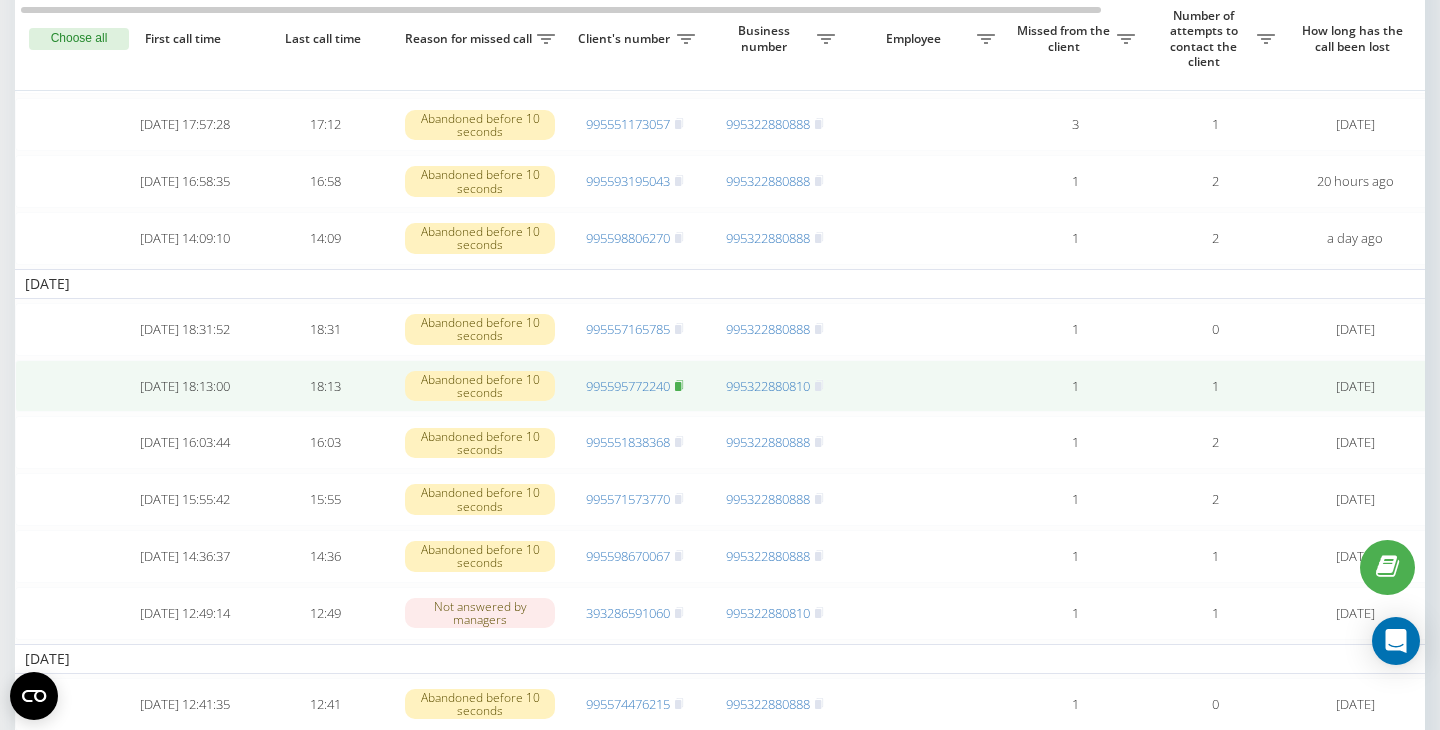 click 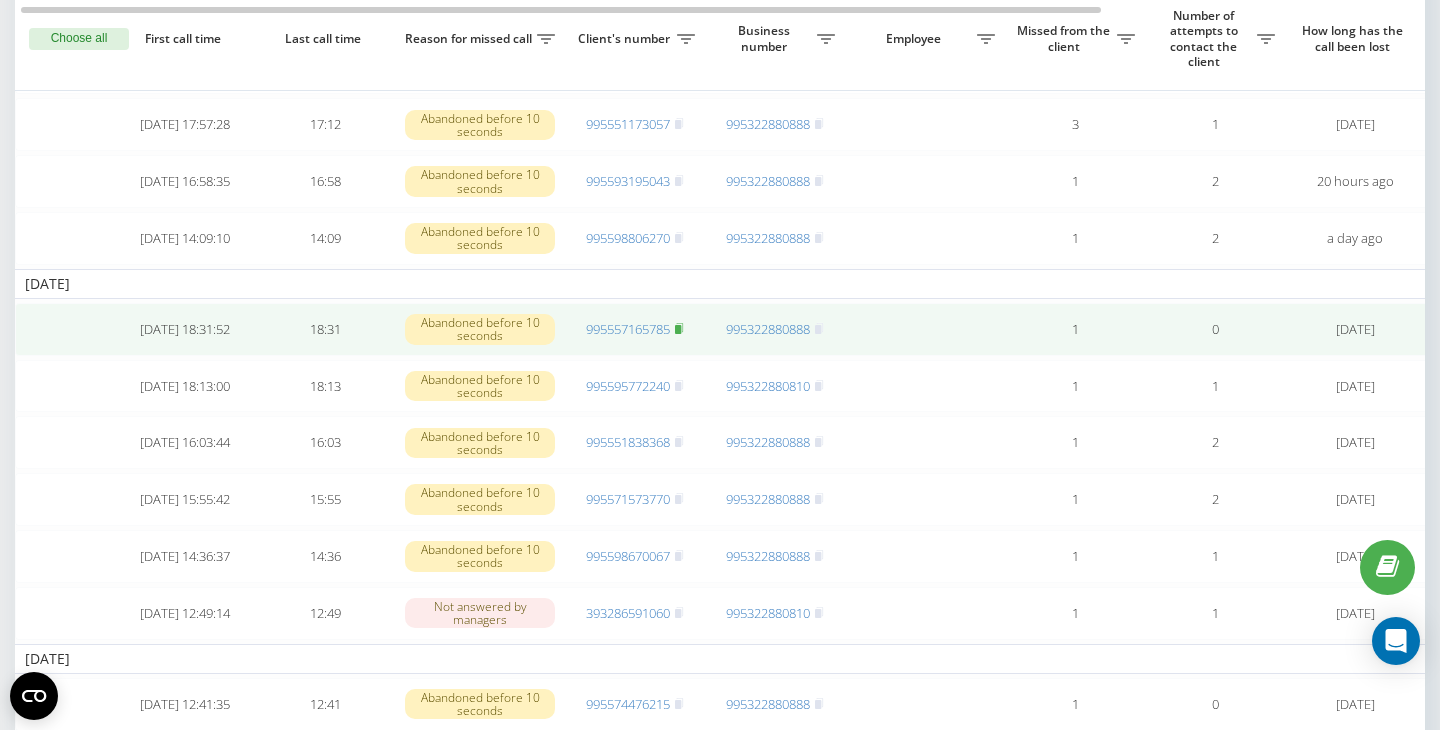 click 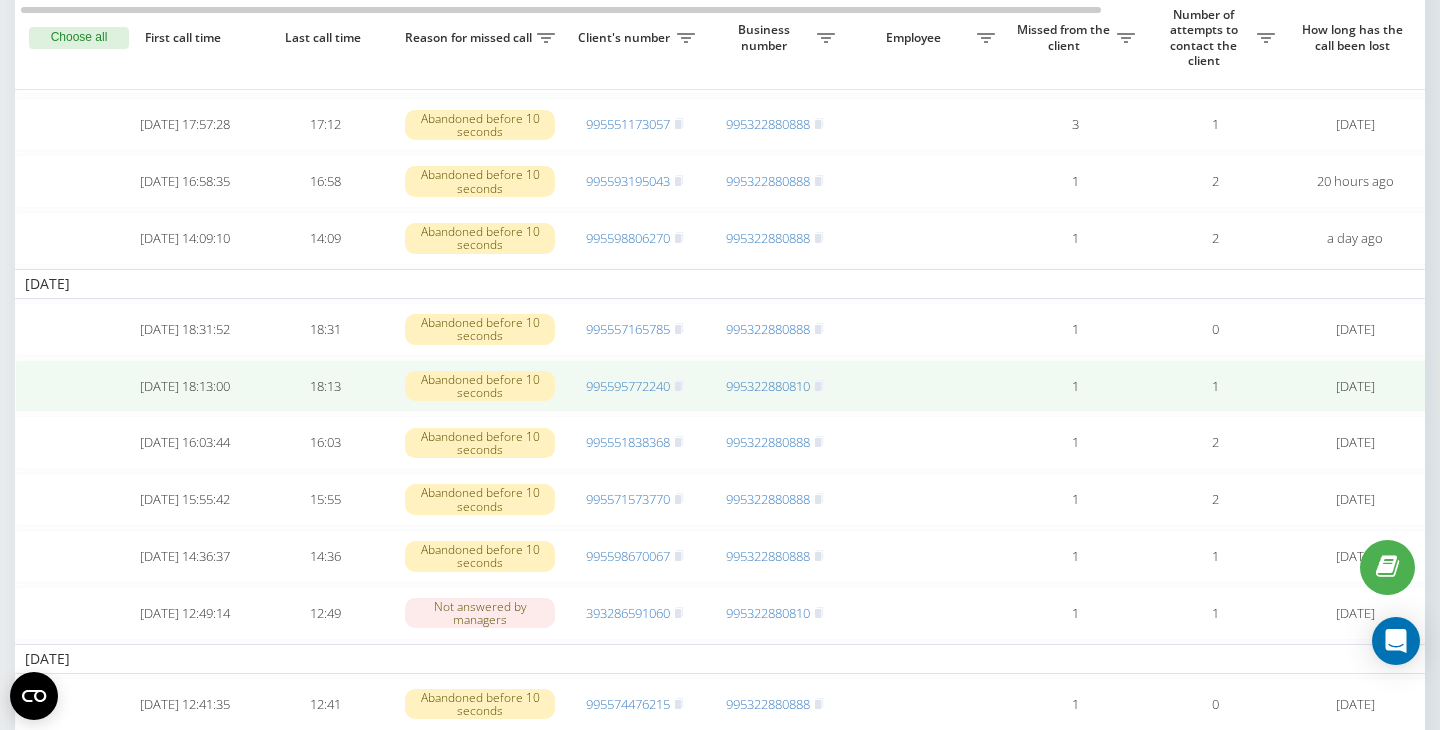 scroll, scrollTop: 0, scrollLeft: 0, axis: both 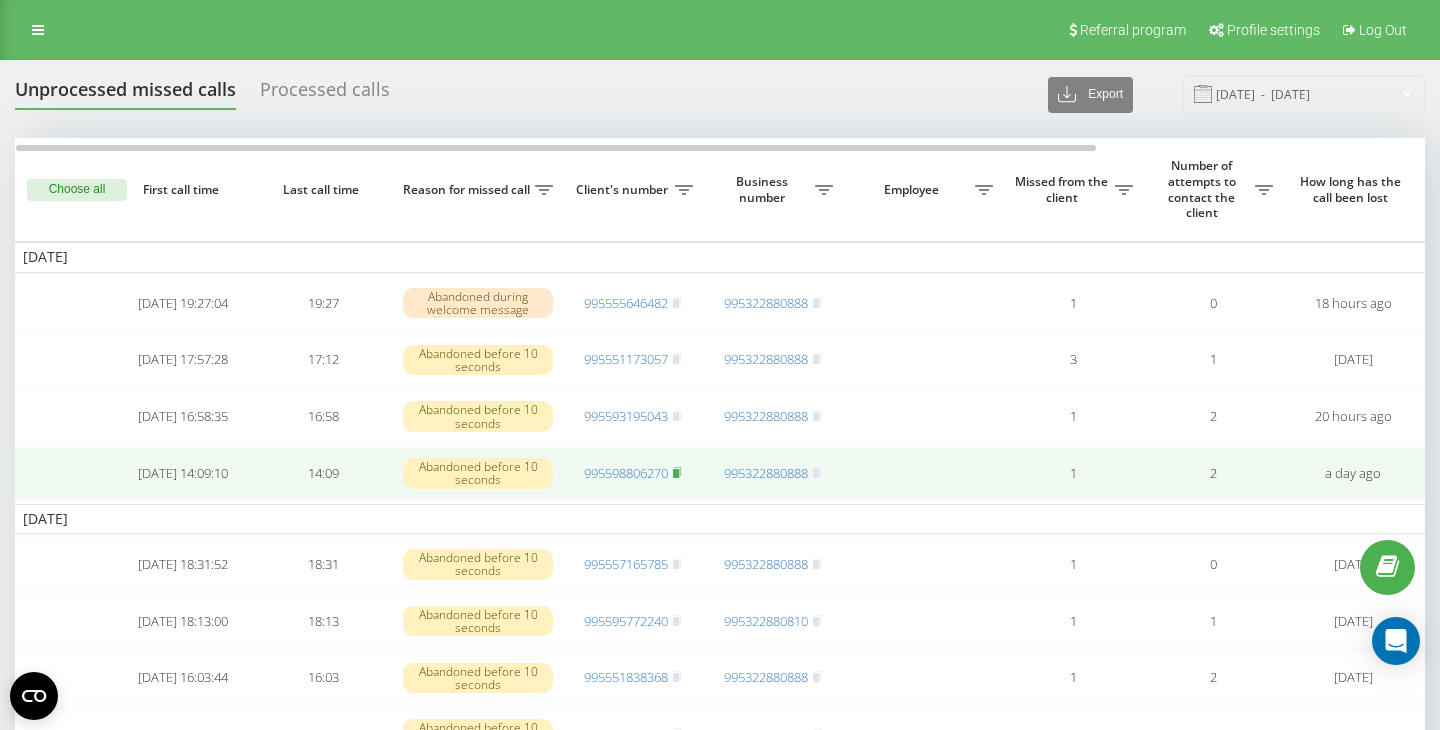 click 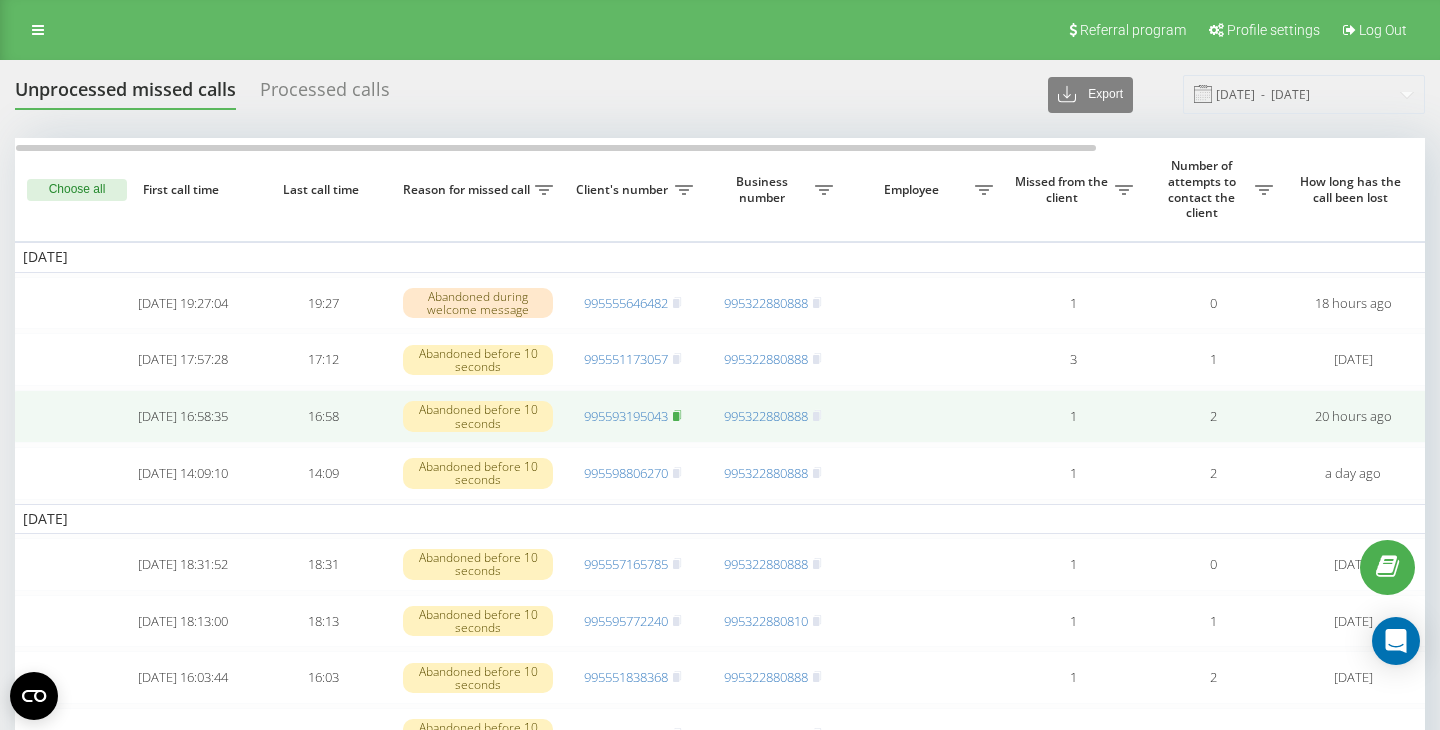 click 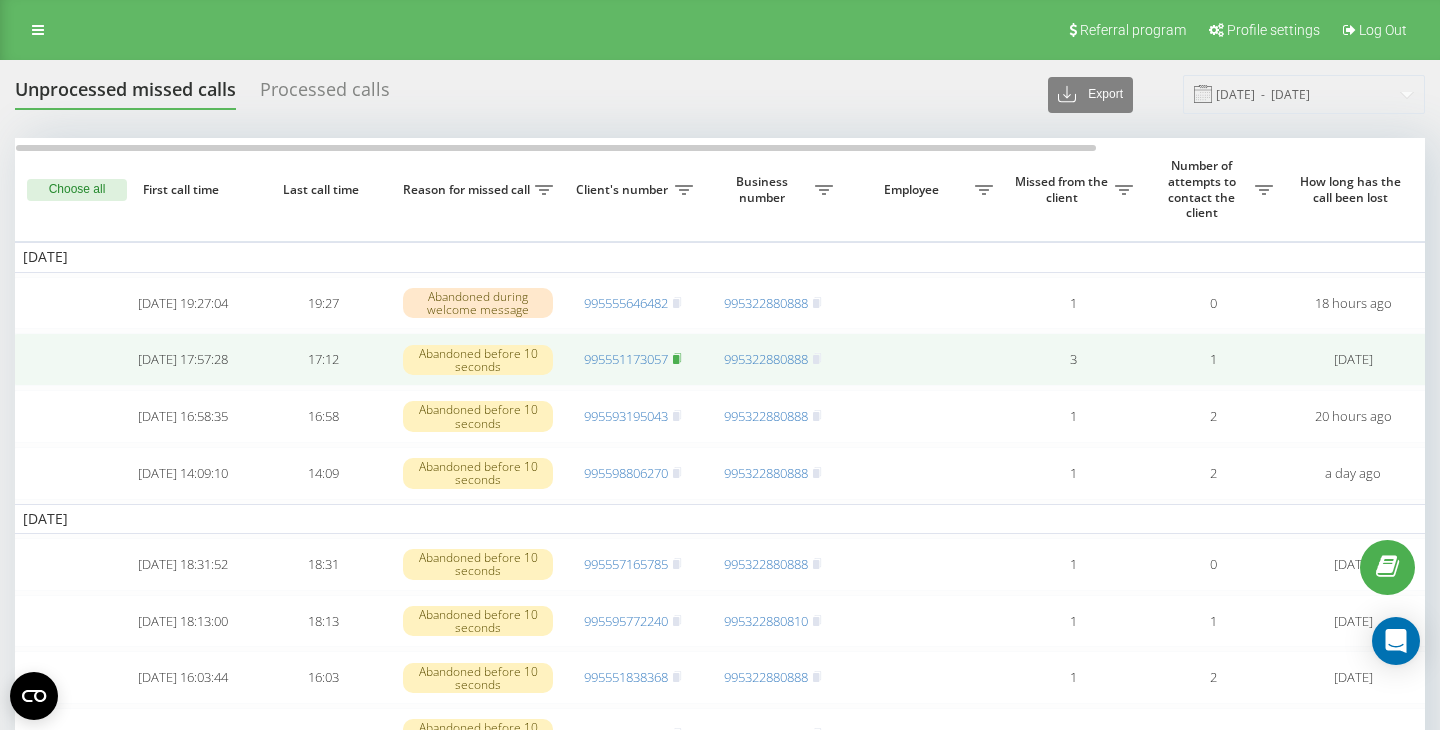 click 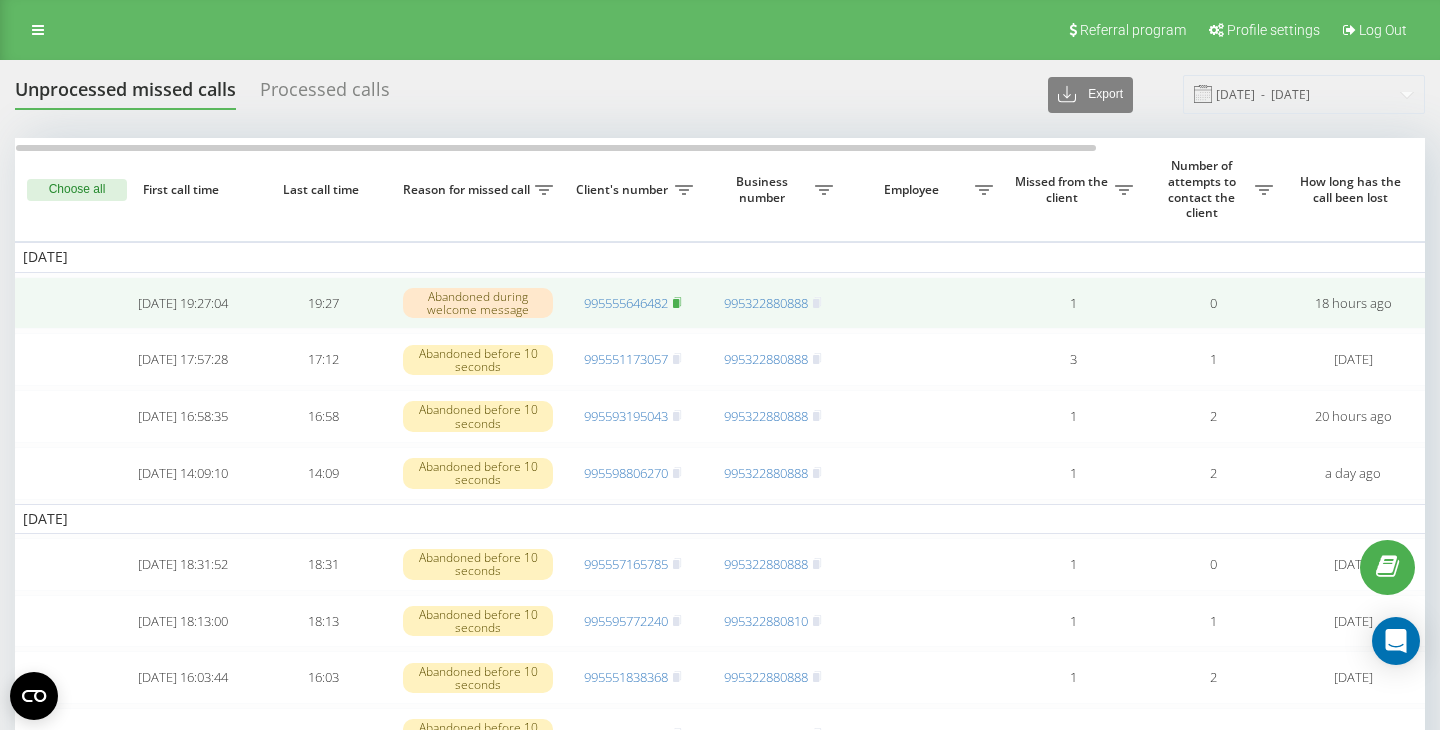click 